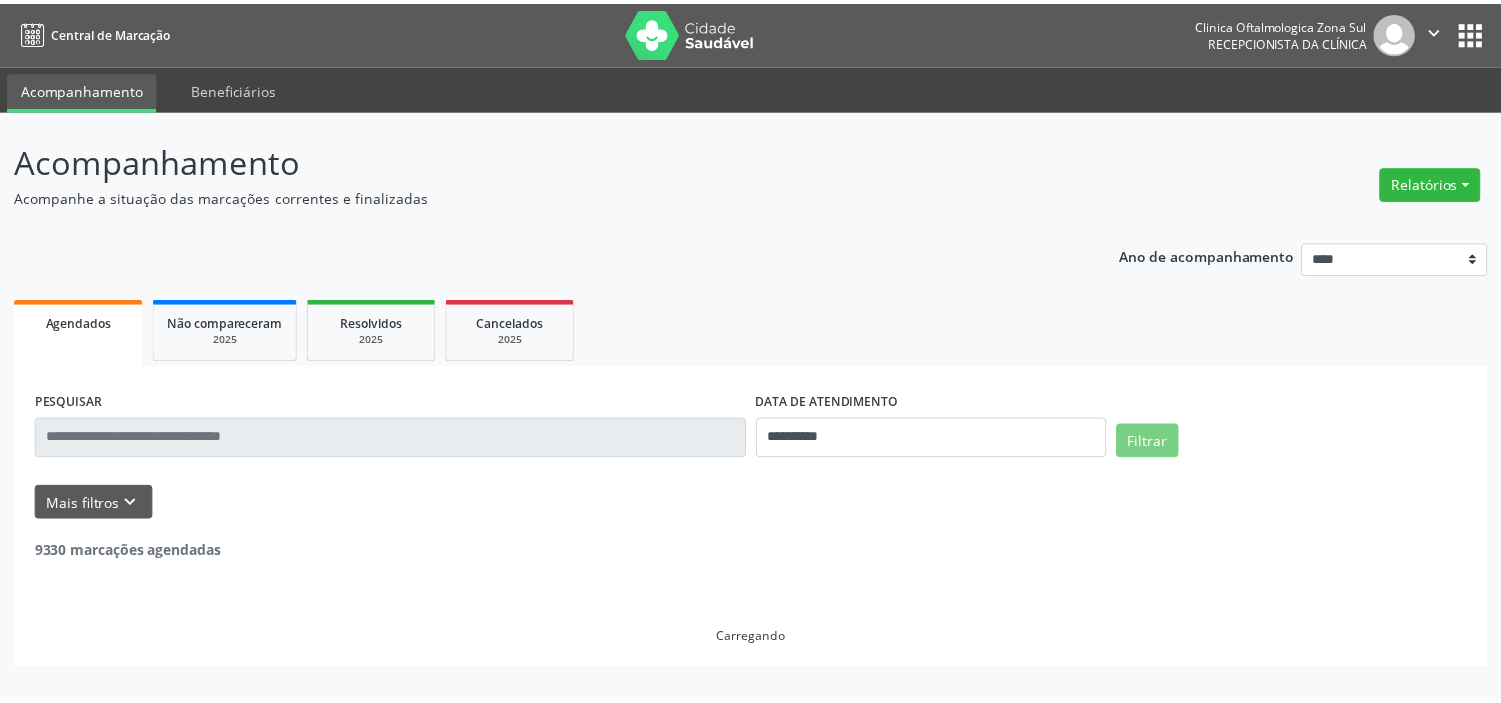 scroll, scrollTop: 0, scrollLeft: 0, axis: both 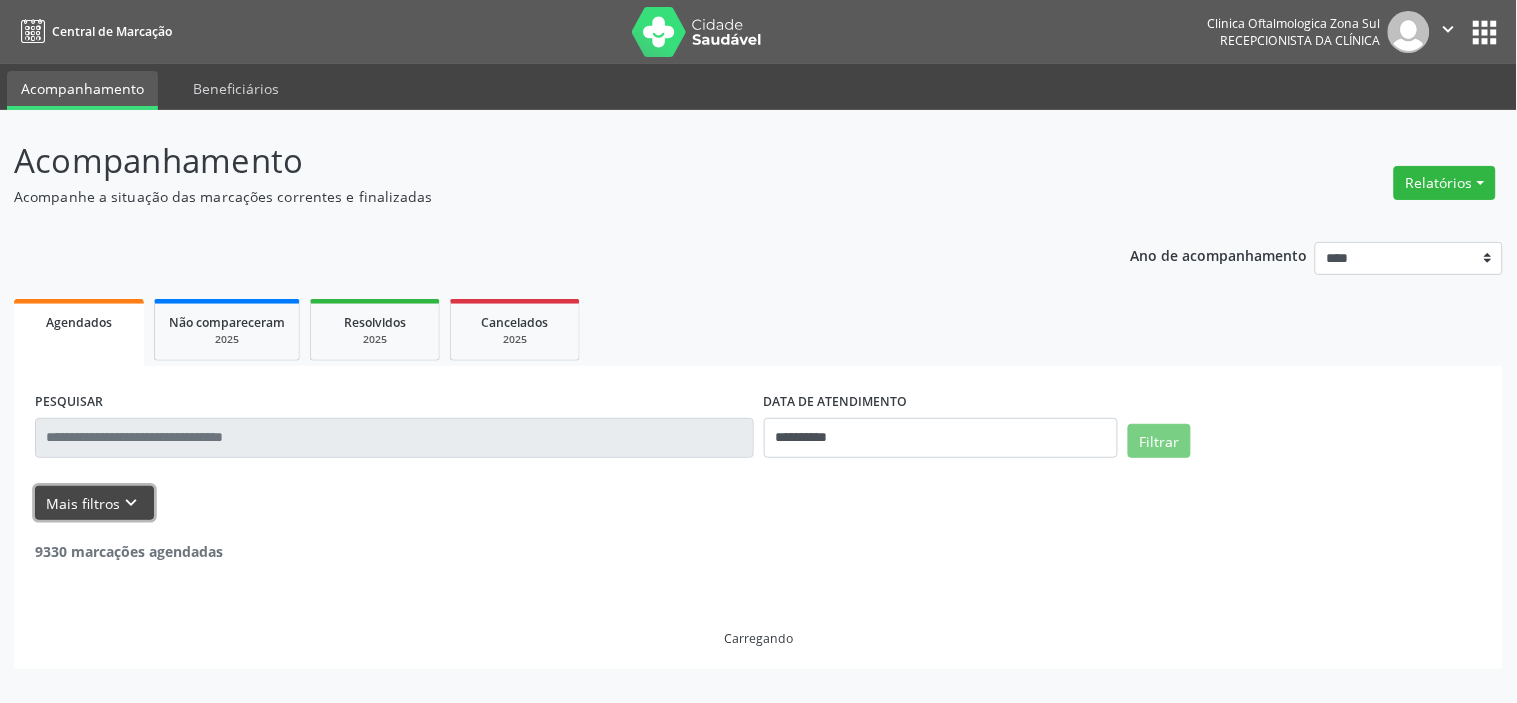 click on "Mais filtros
keyboard_arrow_down" at bounding box center [94, 503] 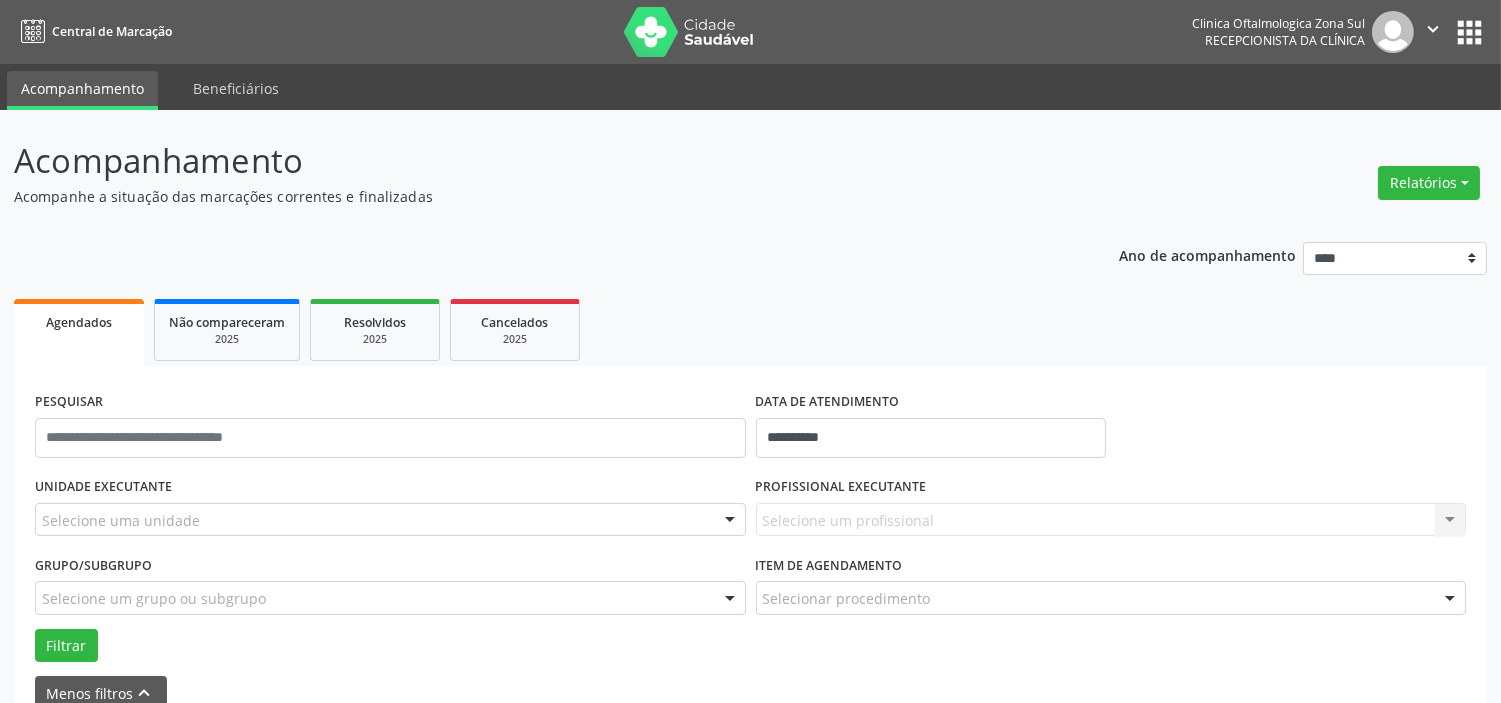 click on "Selecione uma unidade" at bounding box center (390, 520) 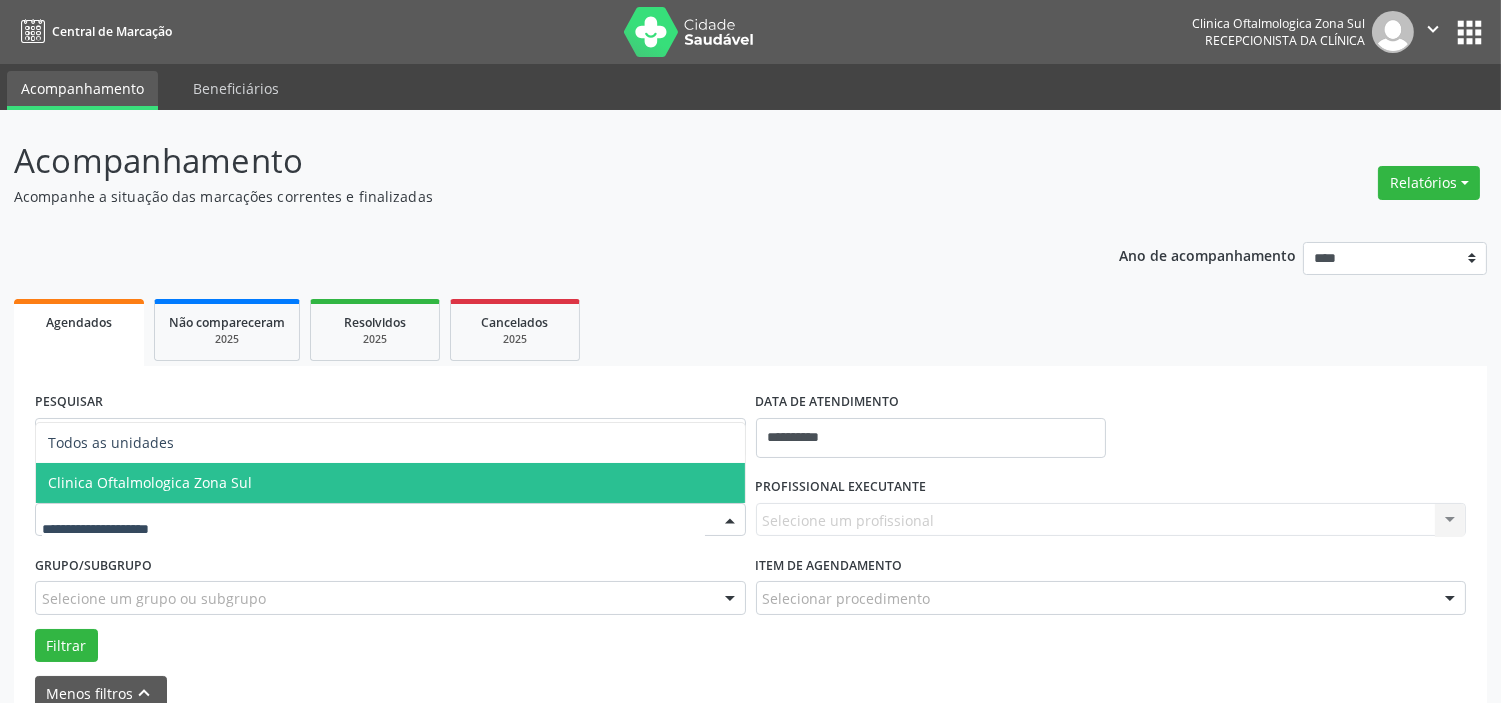 click on "Clinica Oftalmologica Zona Sul" at bounding box center (390, 483) 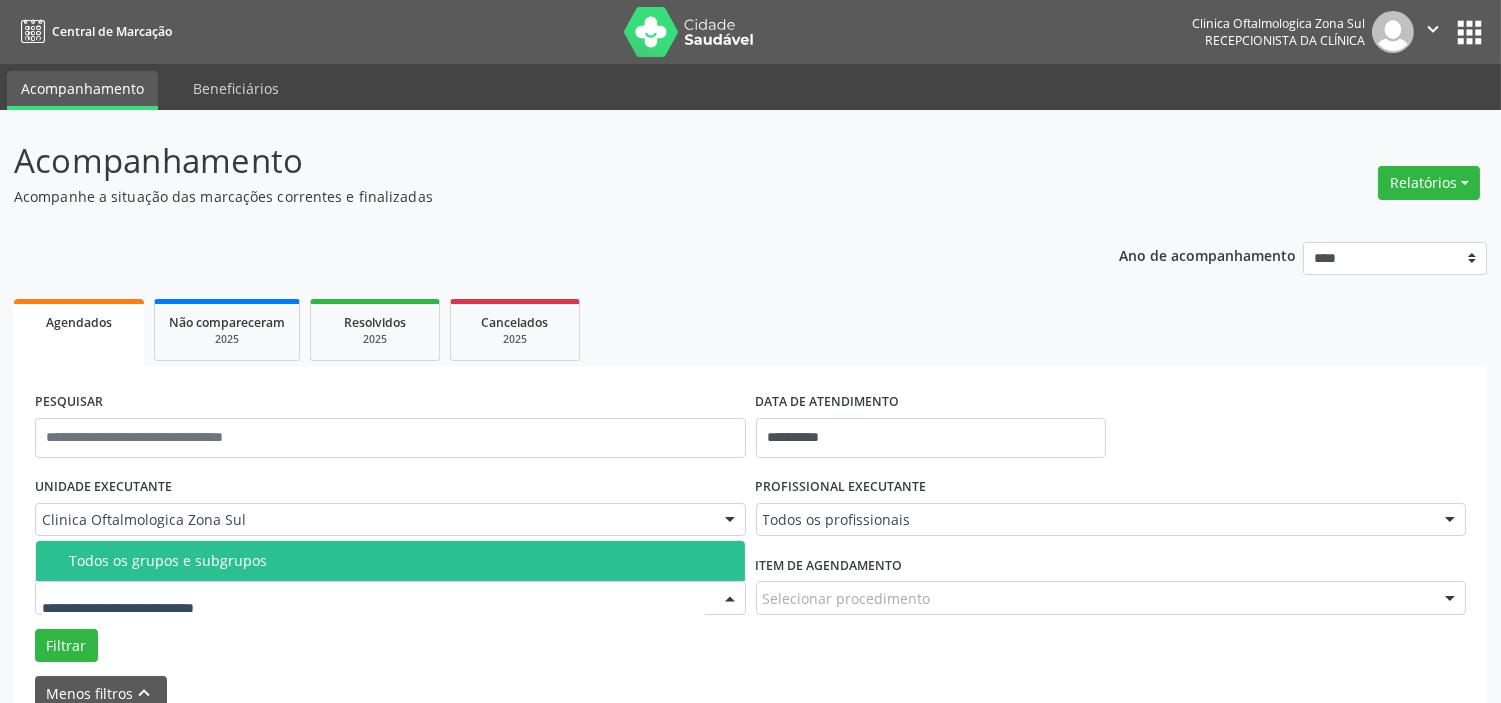 click at bounding box center [390, 598] 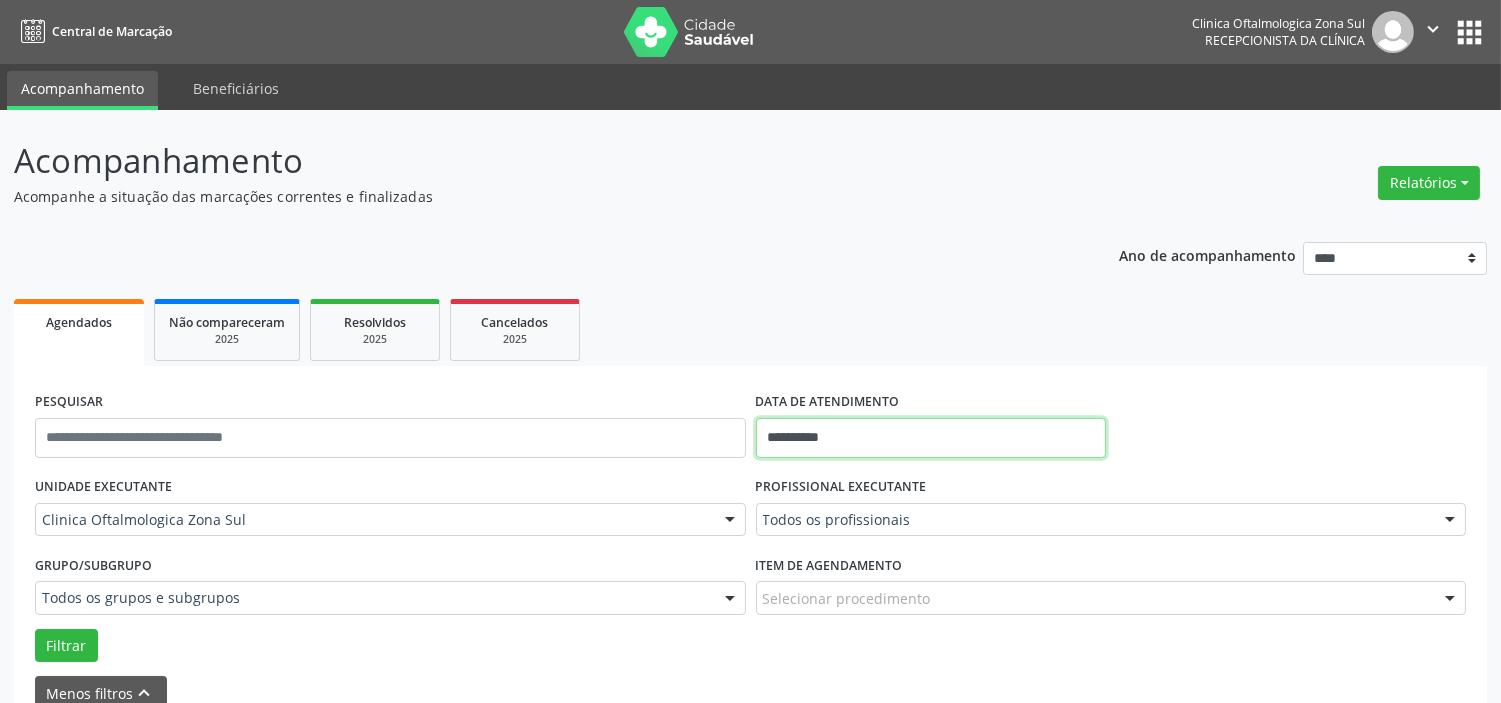 click on "**********" at bounding box center (931, 438) 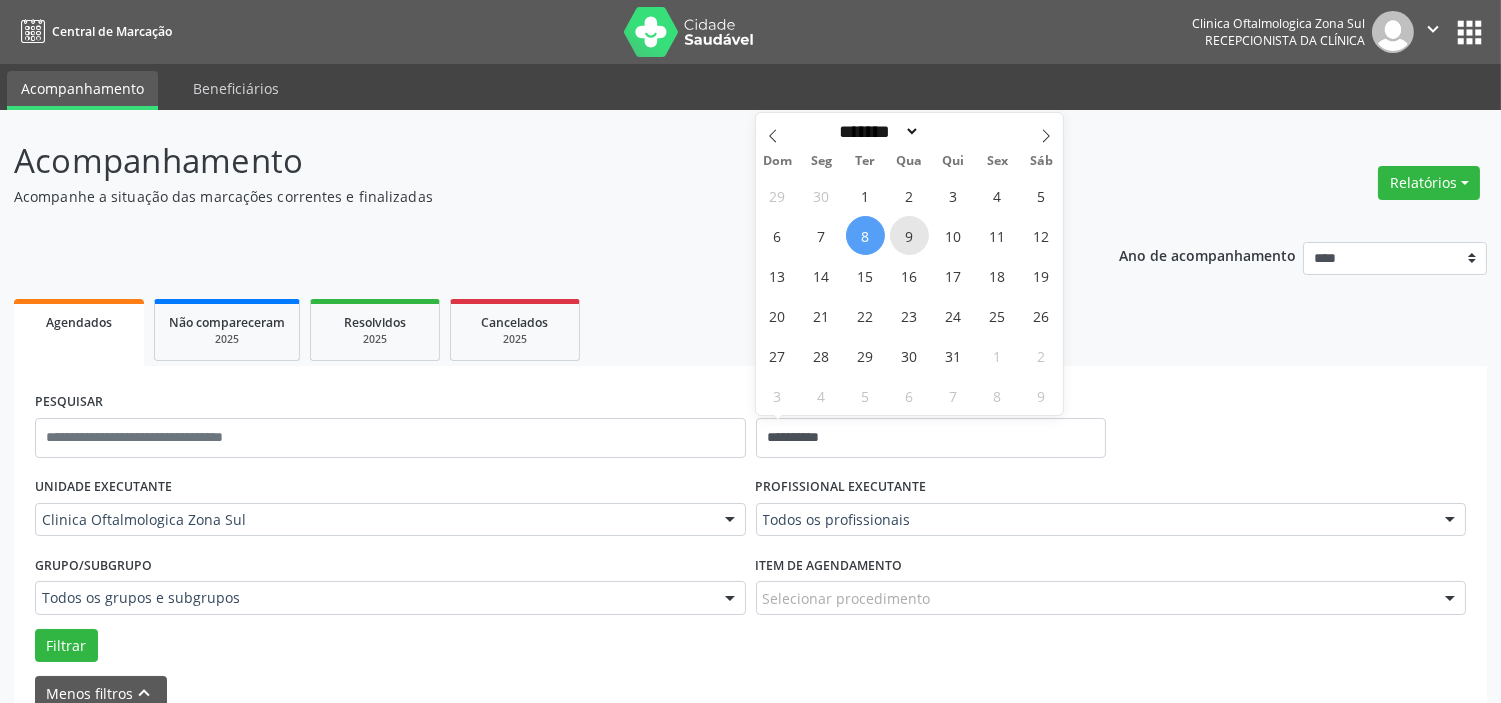 click on "9" at bounding box center [909, 235] 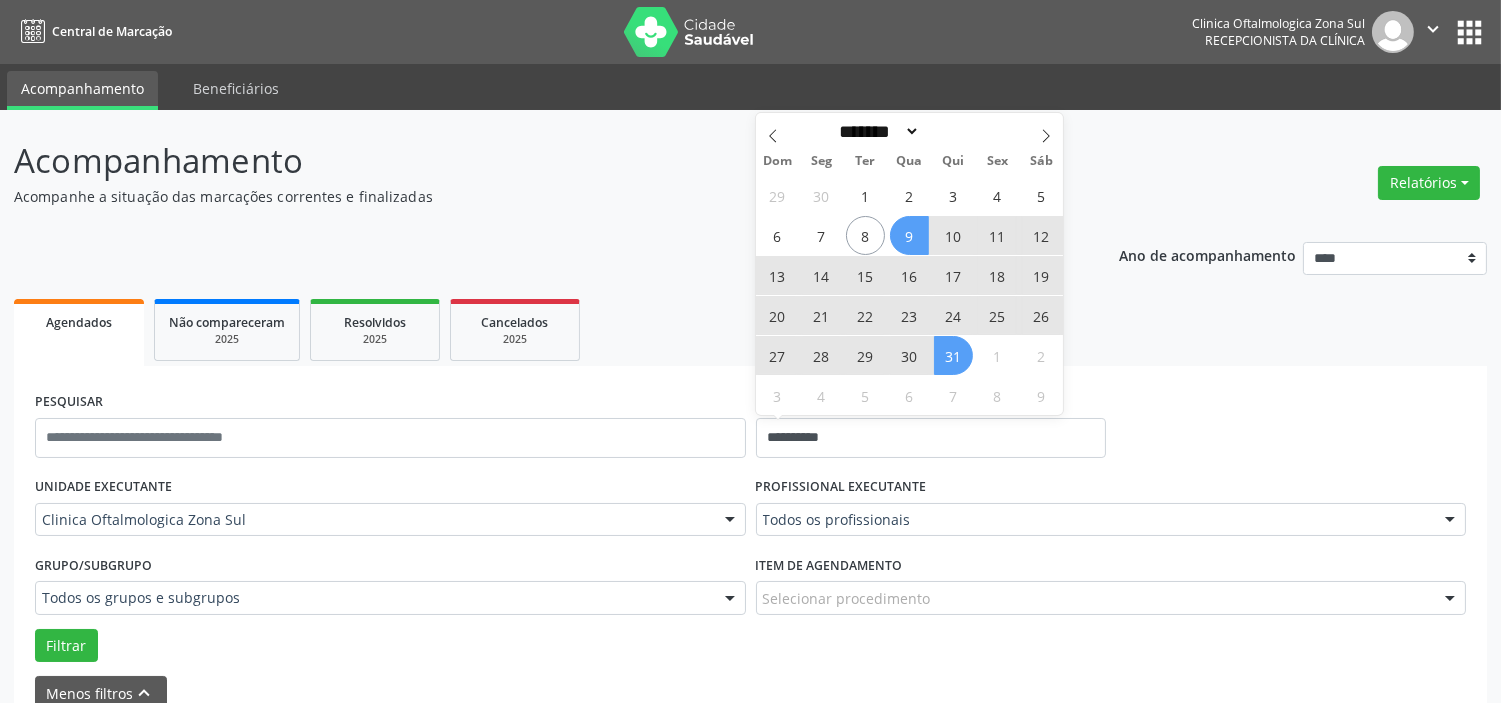 click on "31" at bounding box center (953, 355) 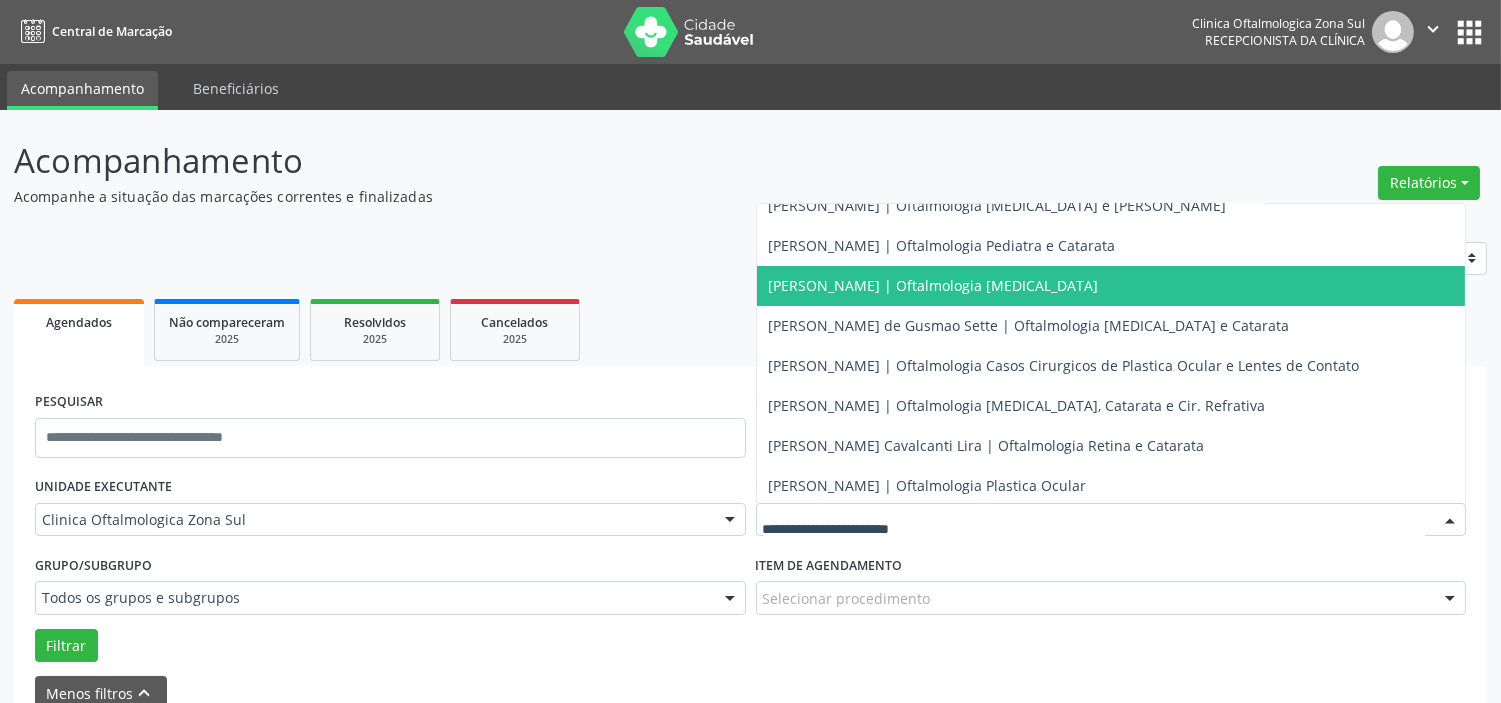 scroll, scrollTop: 181, scrollLeft: 0, axis: vertical 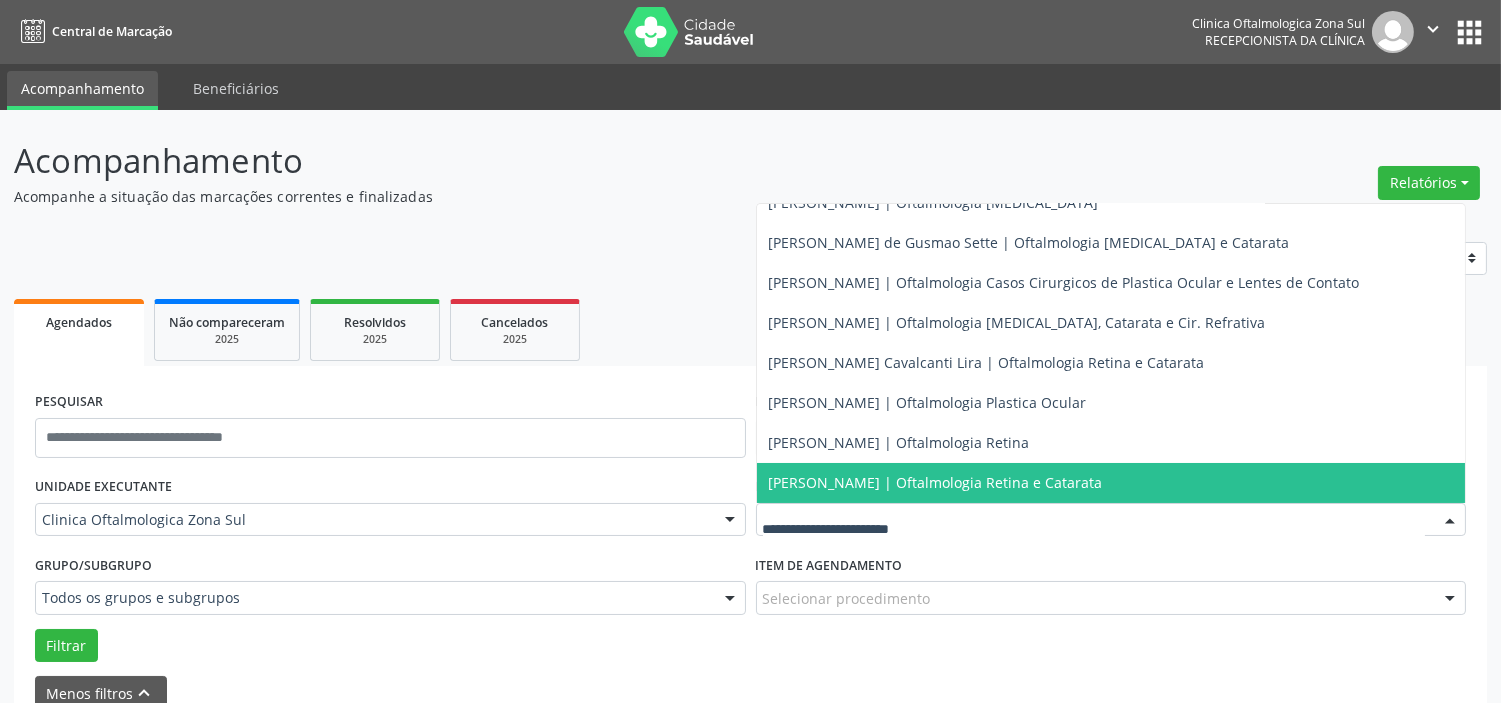 click on "[PERSON_NAME] | Oftalmologia Retina e Catarata" at bounding box center [936, 482] 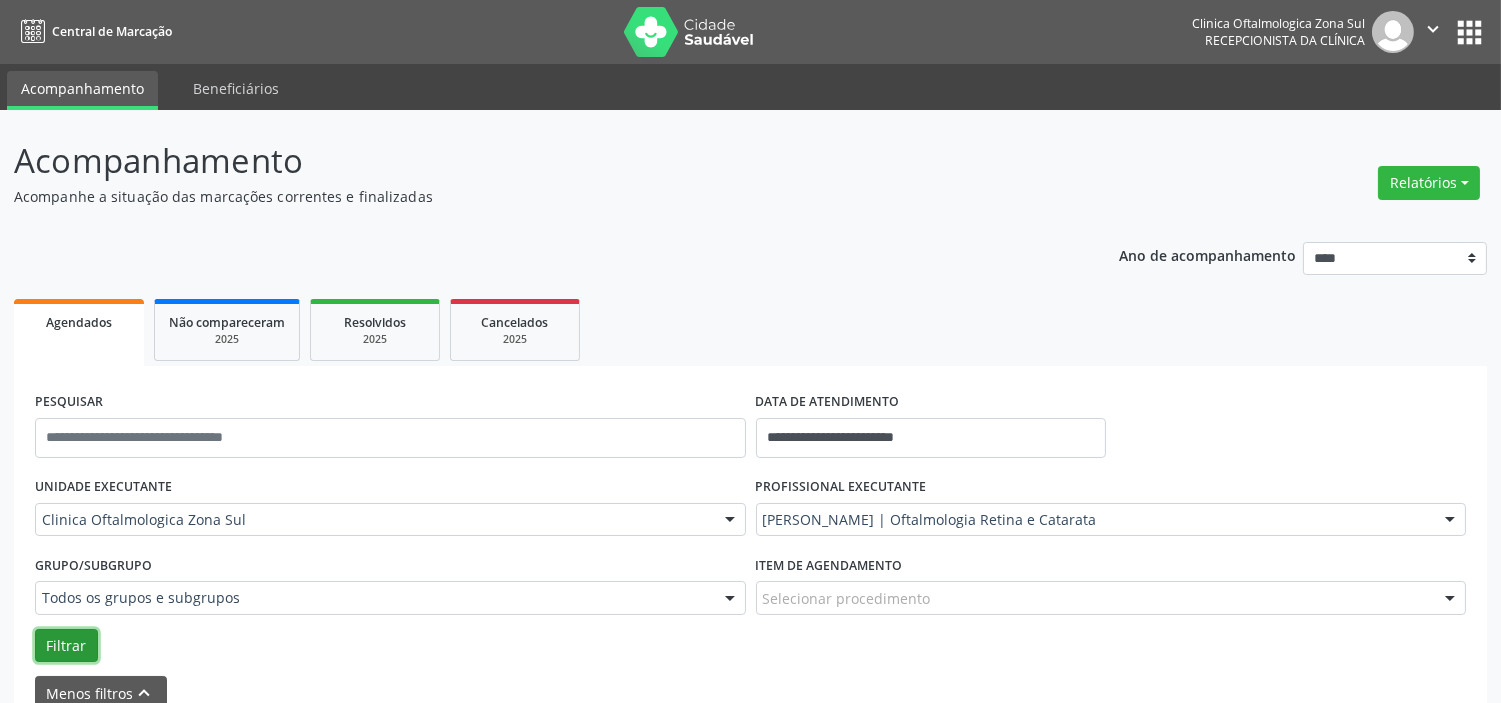 click on "Filtrar" at bounding box center [66, 646] 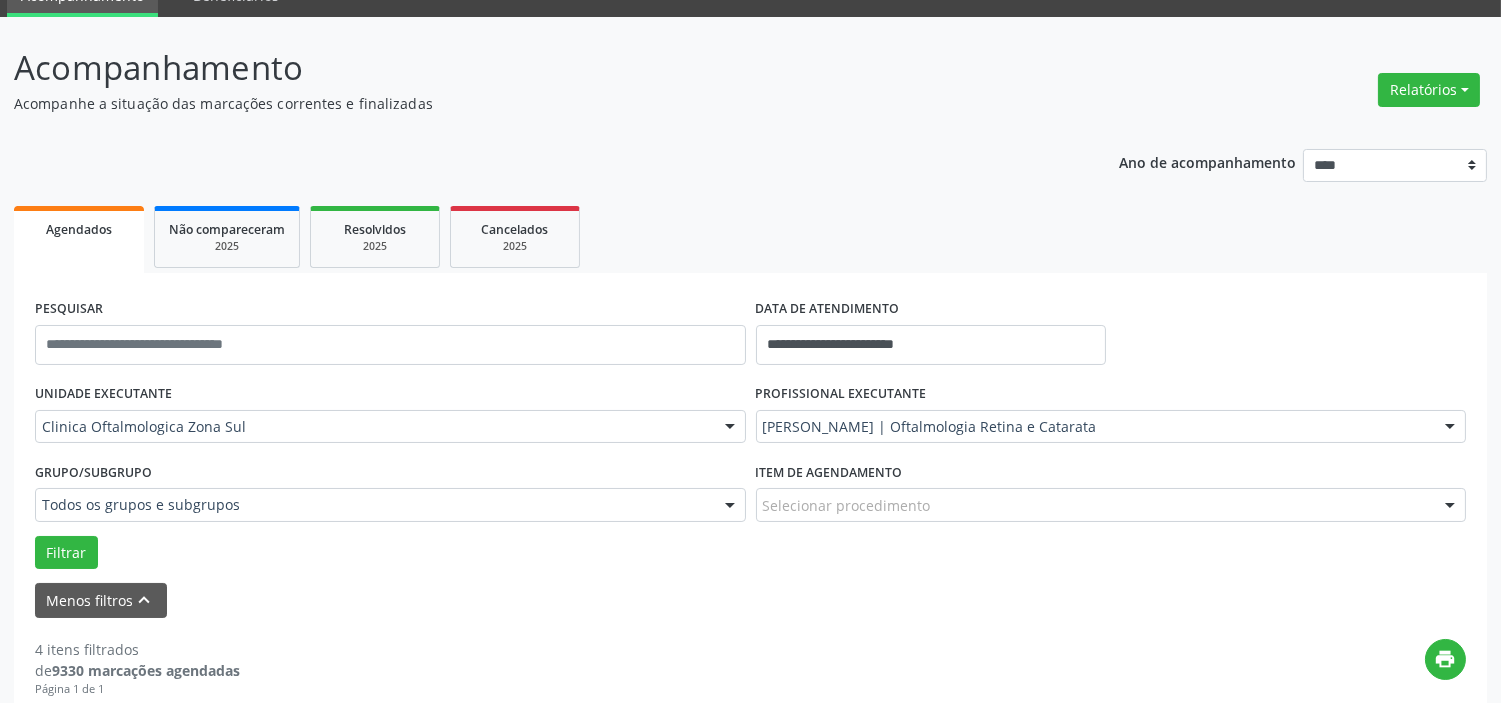 scroll, scrollTop: 0, scrollLeft: 0, axis: both 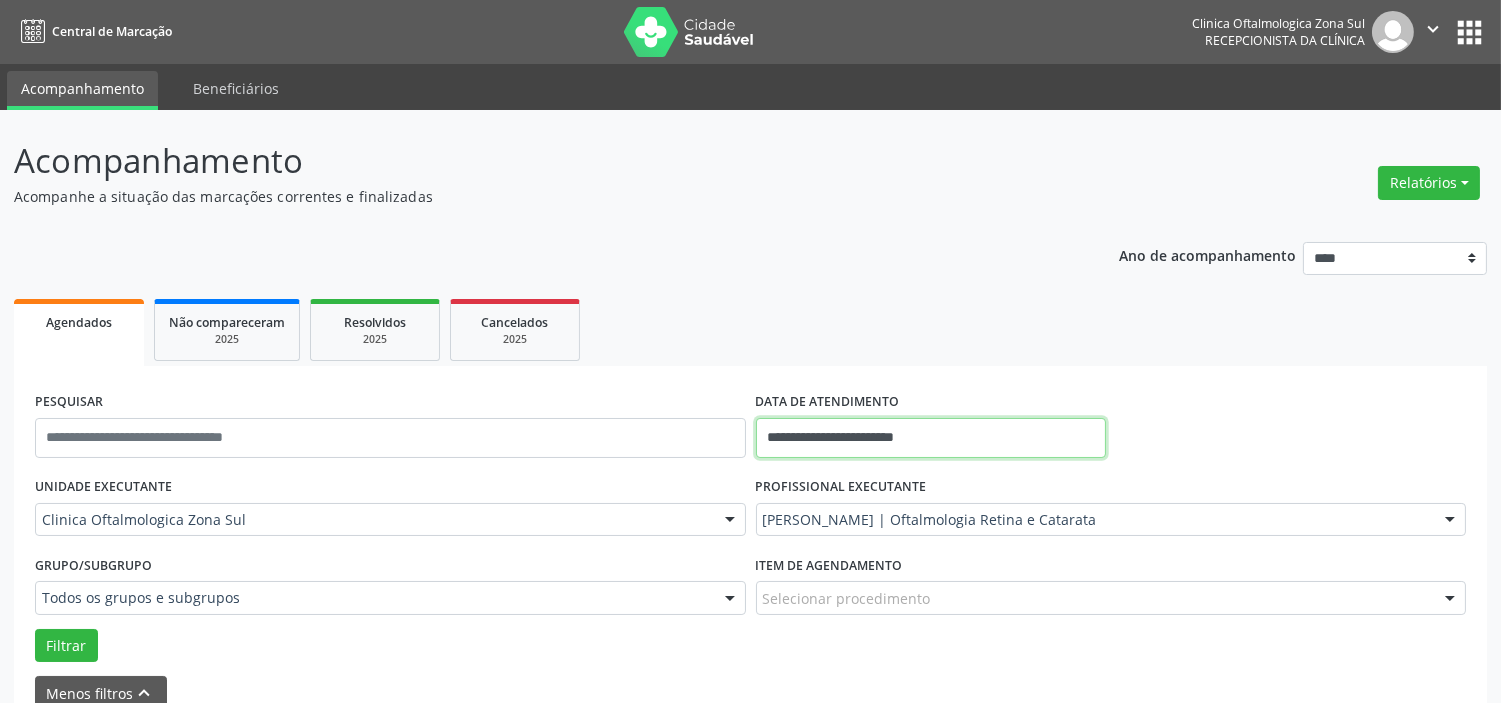 click on "**********" at bounding box center (931, 438) 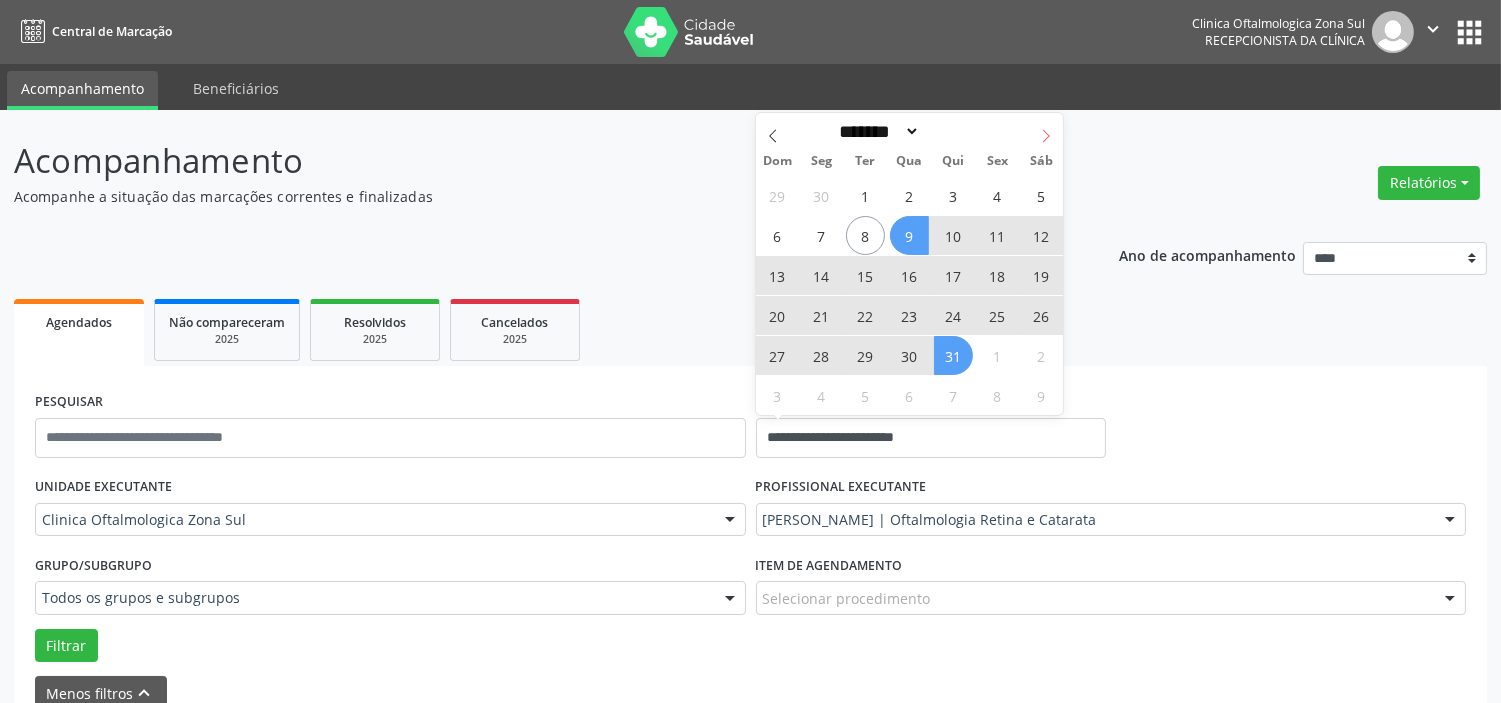 click 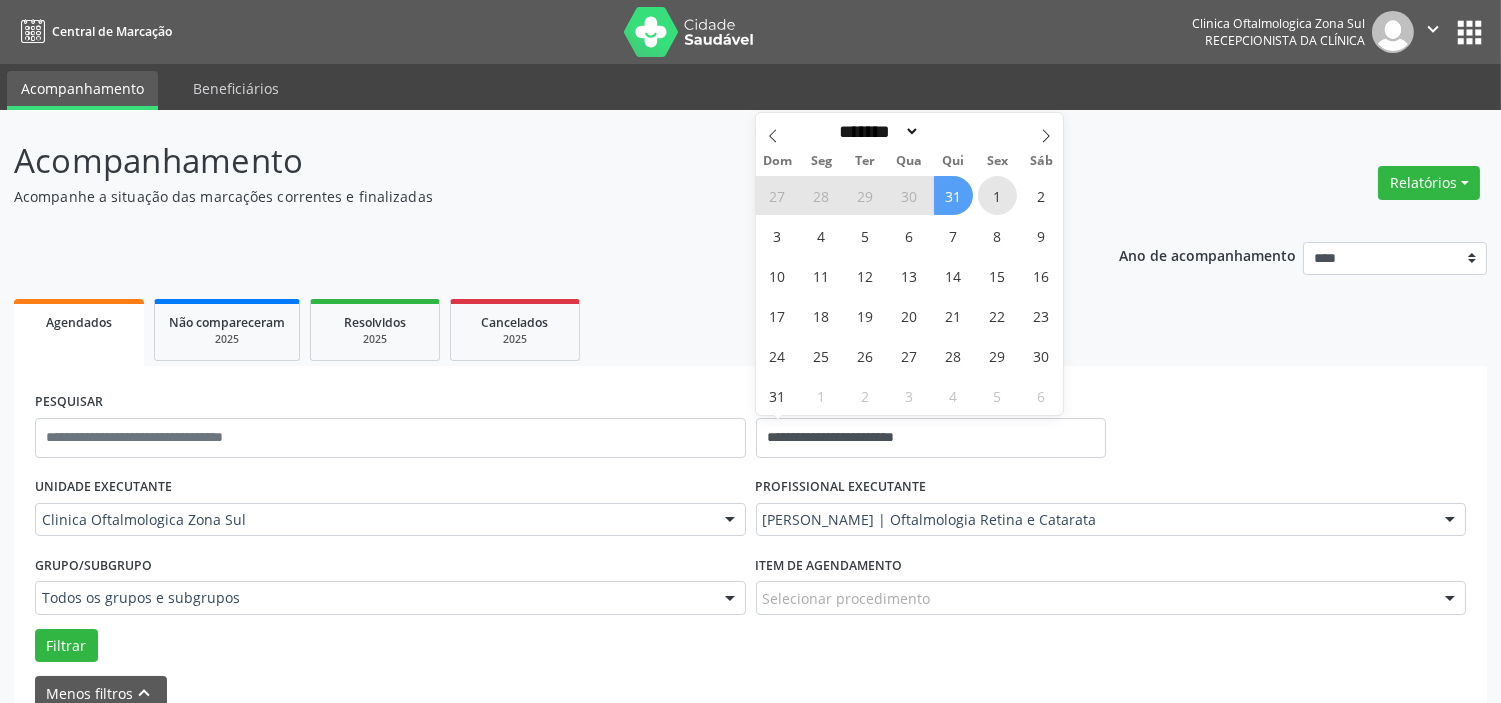click on "1" at bounding box center (997, 195) 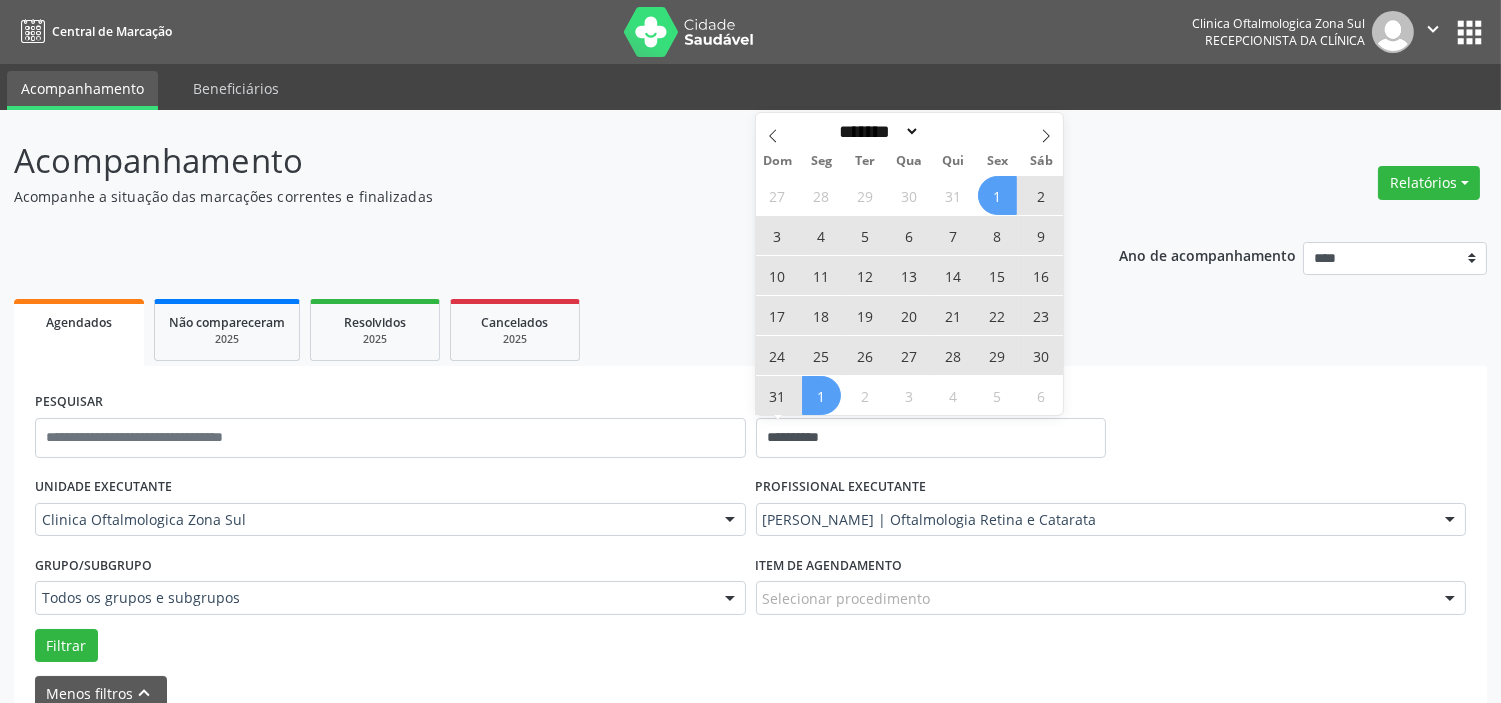 click on "1" at bounding box center [821, 395] 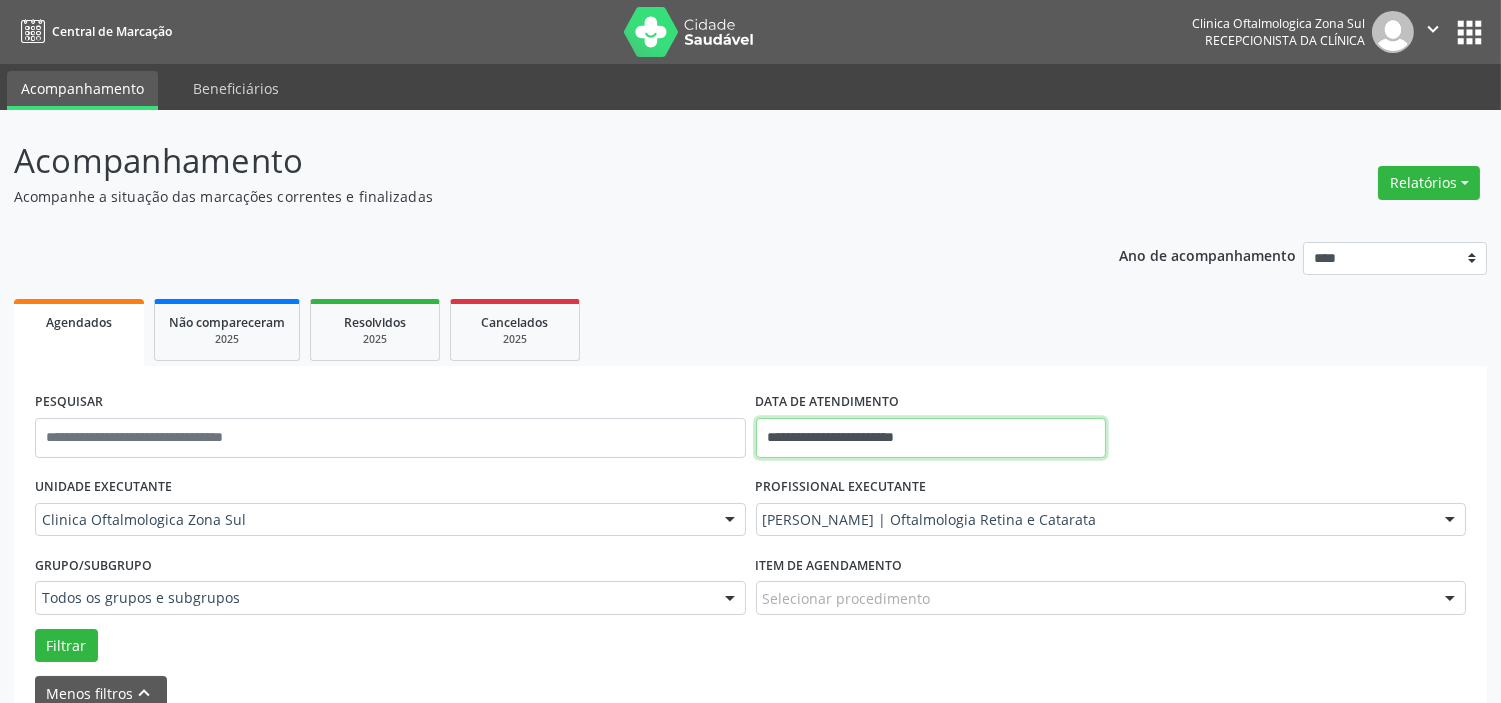 click on "**********" at bounding box center (931, 438) 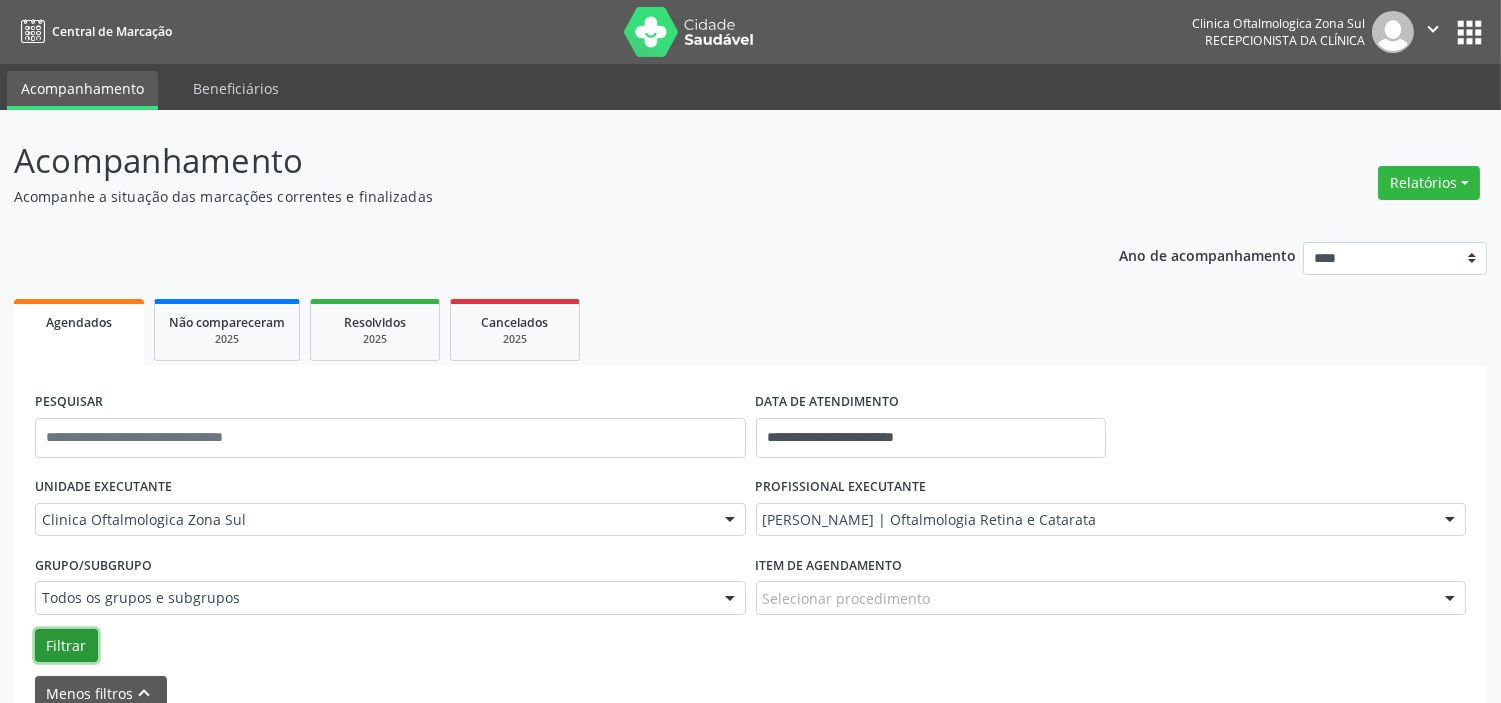 click on "Filtrar" at bounding box center [66, 646] 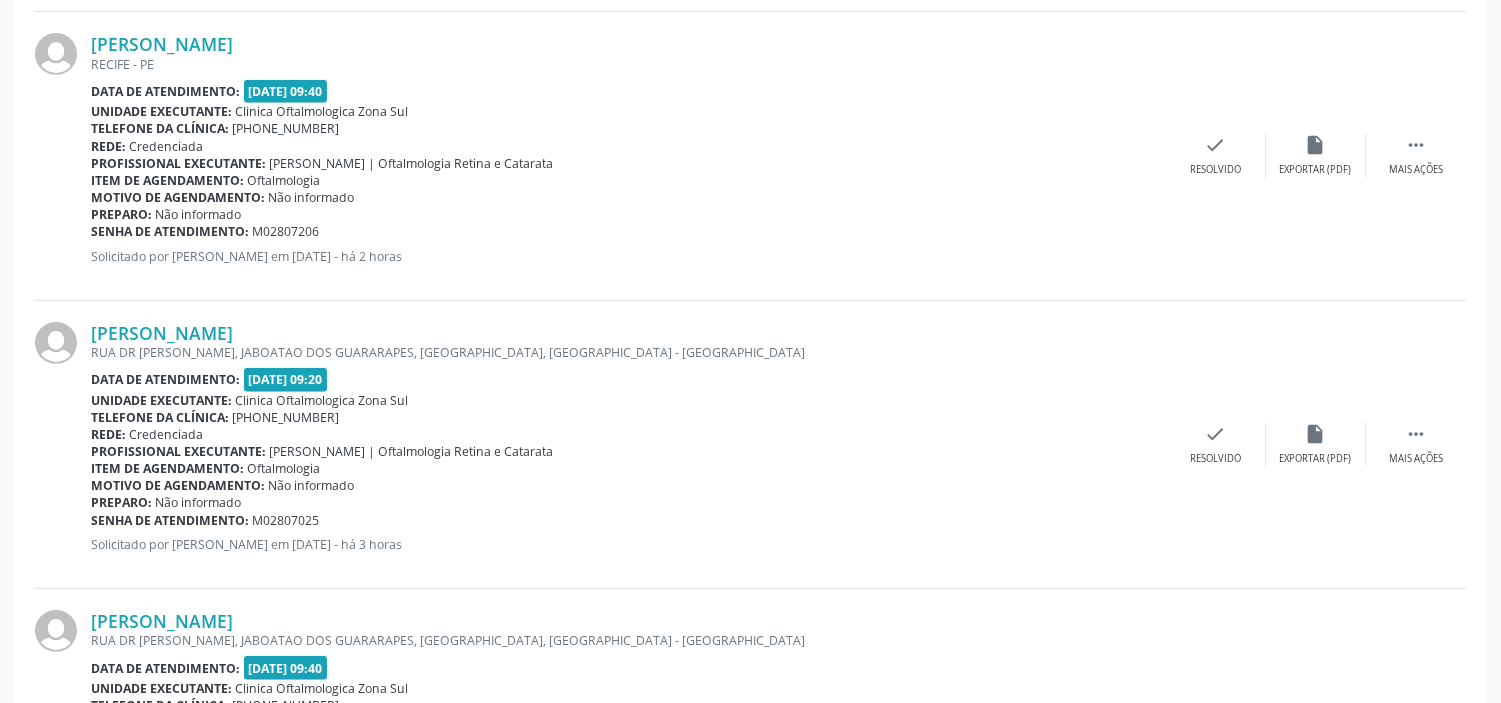 scroll, scrollTop: 2138, scrollLeft: 0, axis: vertical 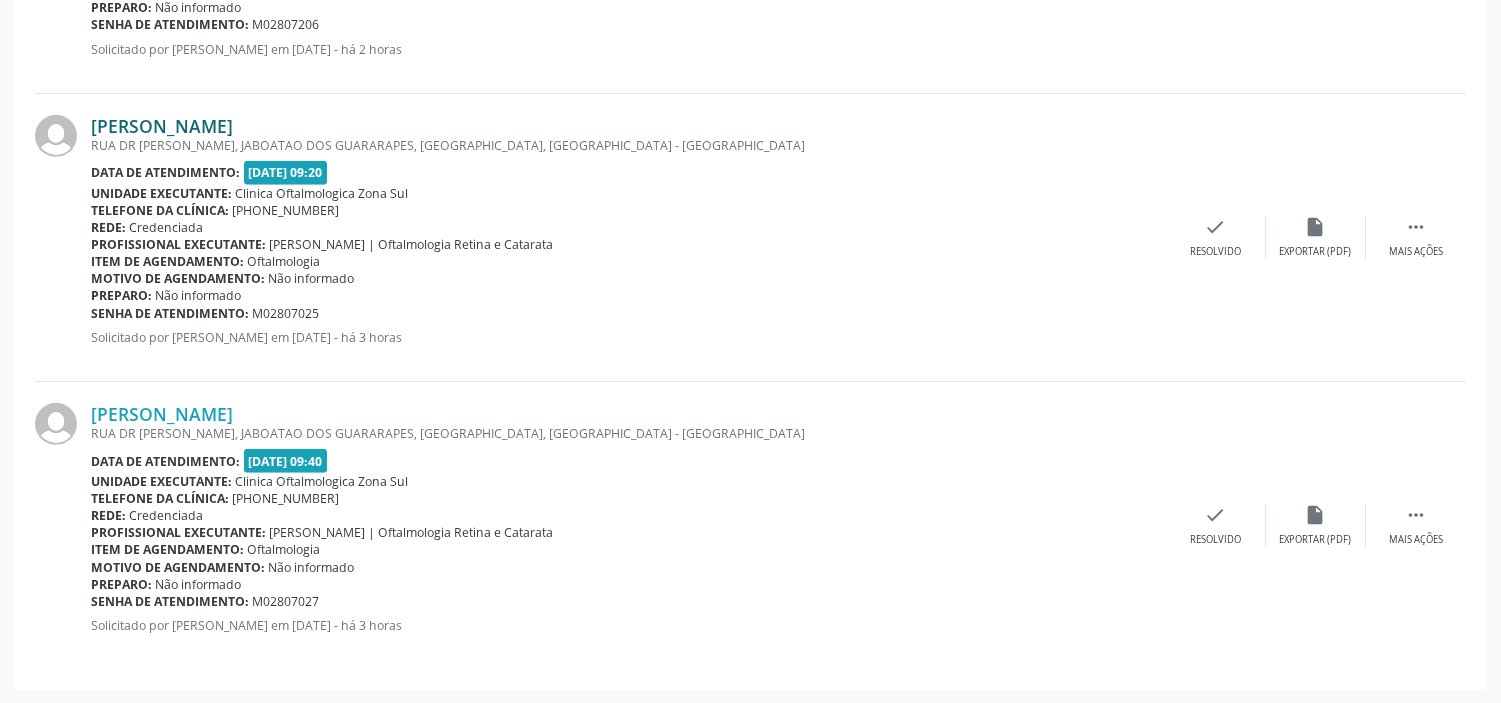click on "[PERSON_NAME]" at bounding box center (162, 126) 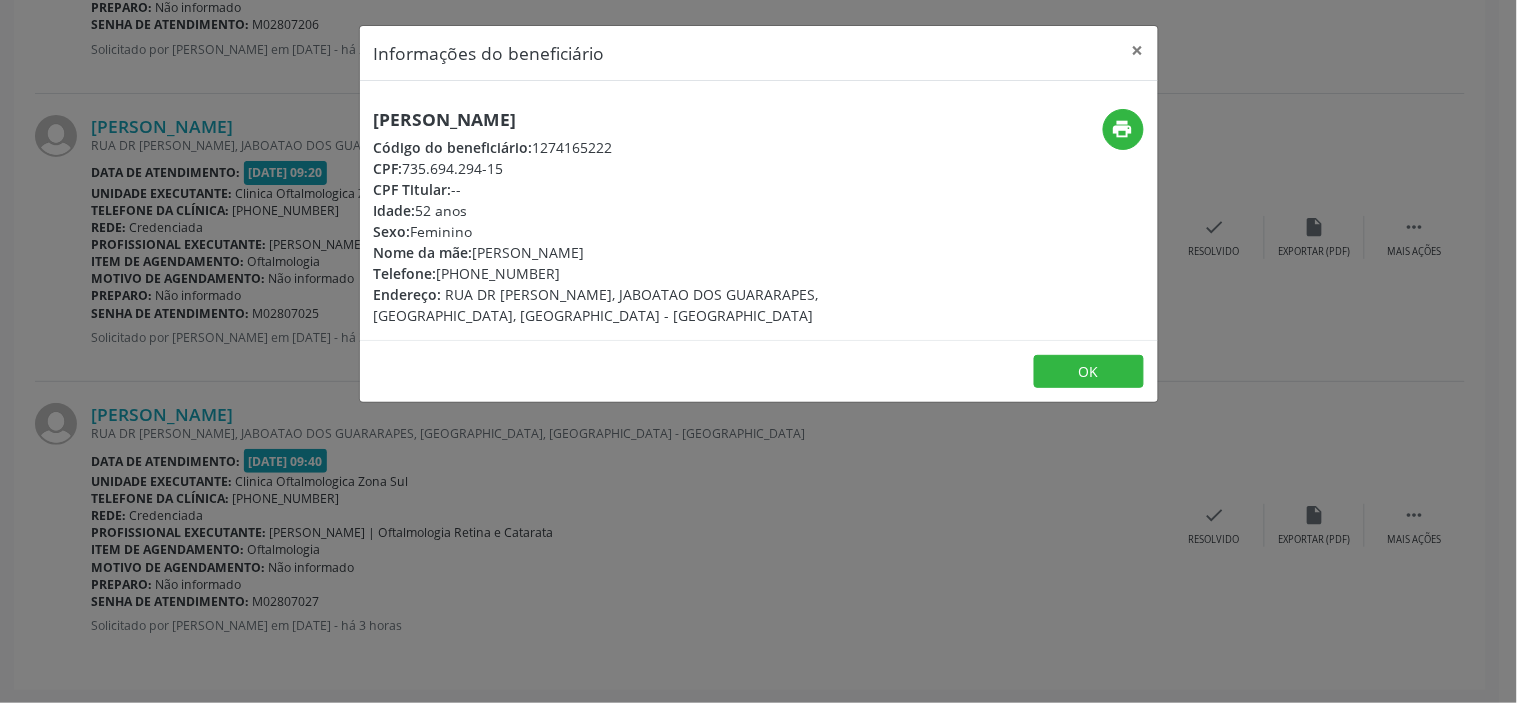 drag, startPoint x: 526, startPoint y: 165, endPoint x: 408, endPoint y: 166, distance: 118.004234 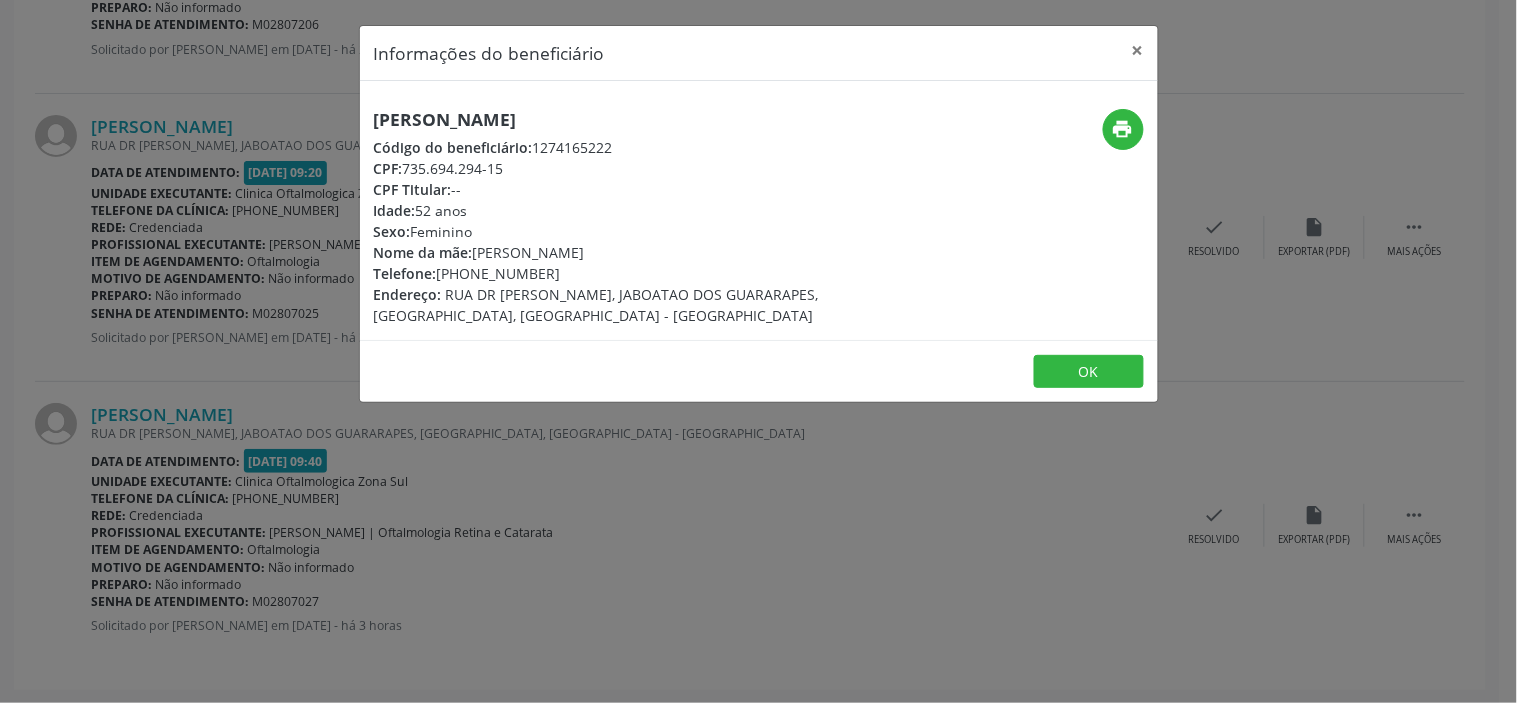 click on "Informações do beneficiário ×
[PERSON_NAME]
Código do beneficiário:
1274165222
CPF:
735.694.294-15
CPF Titular:
--
Idade:
52 anos
Sexo:
[GEOGRAPHIC_DATA]
Nome da mãe:
[PERSON_NAME]
Telefone:
[PHONE_NUMBER]
Endereço:
RUA DR [PERSON_NAME], JABOATAO DOS GUARARAPES, PIEDADE, [GEOGRAPHIC_DATA] - PE
print OK" at bounding box center [758, 351] 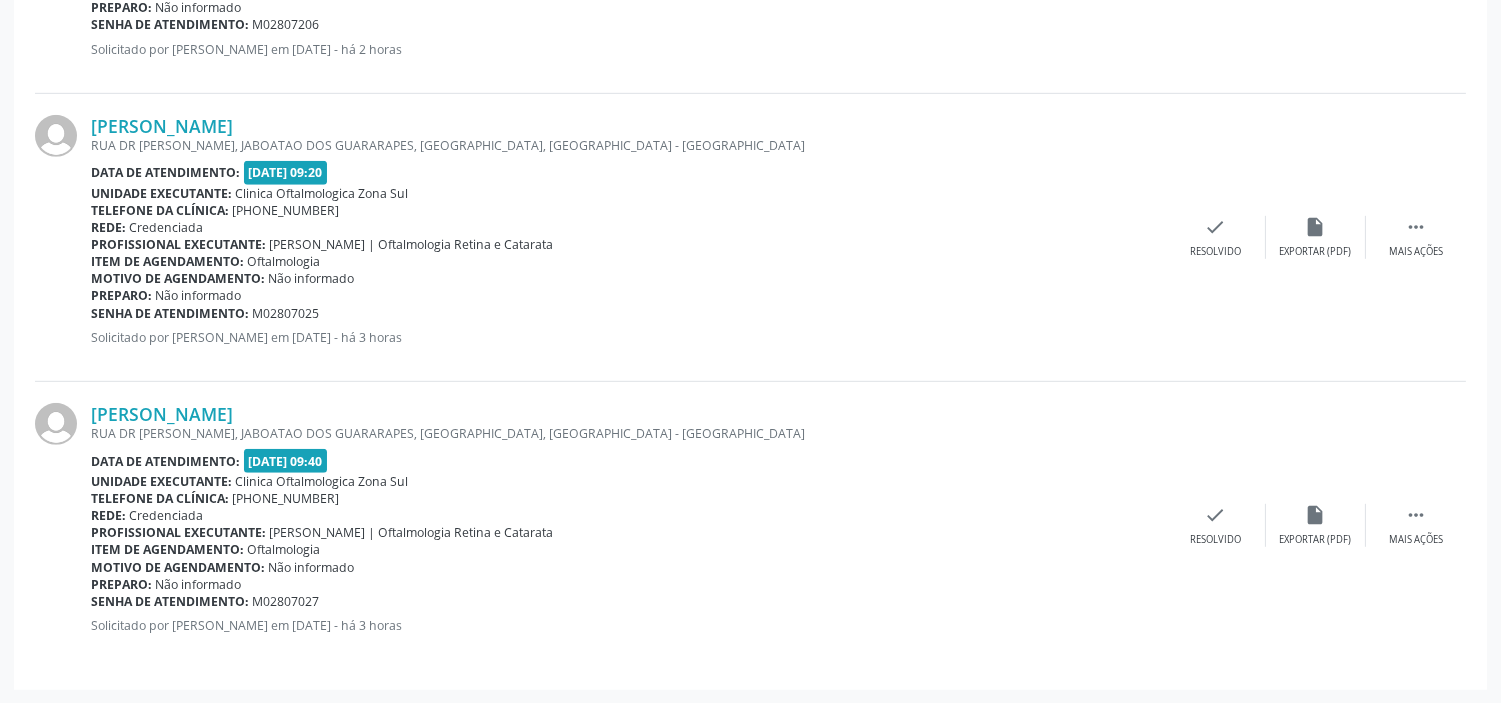 drag, startPoint x: 326, startPoint y: 314, endPoint x: 88, endPoint y: 315, distance: 238.0021 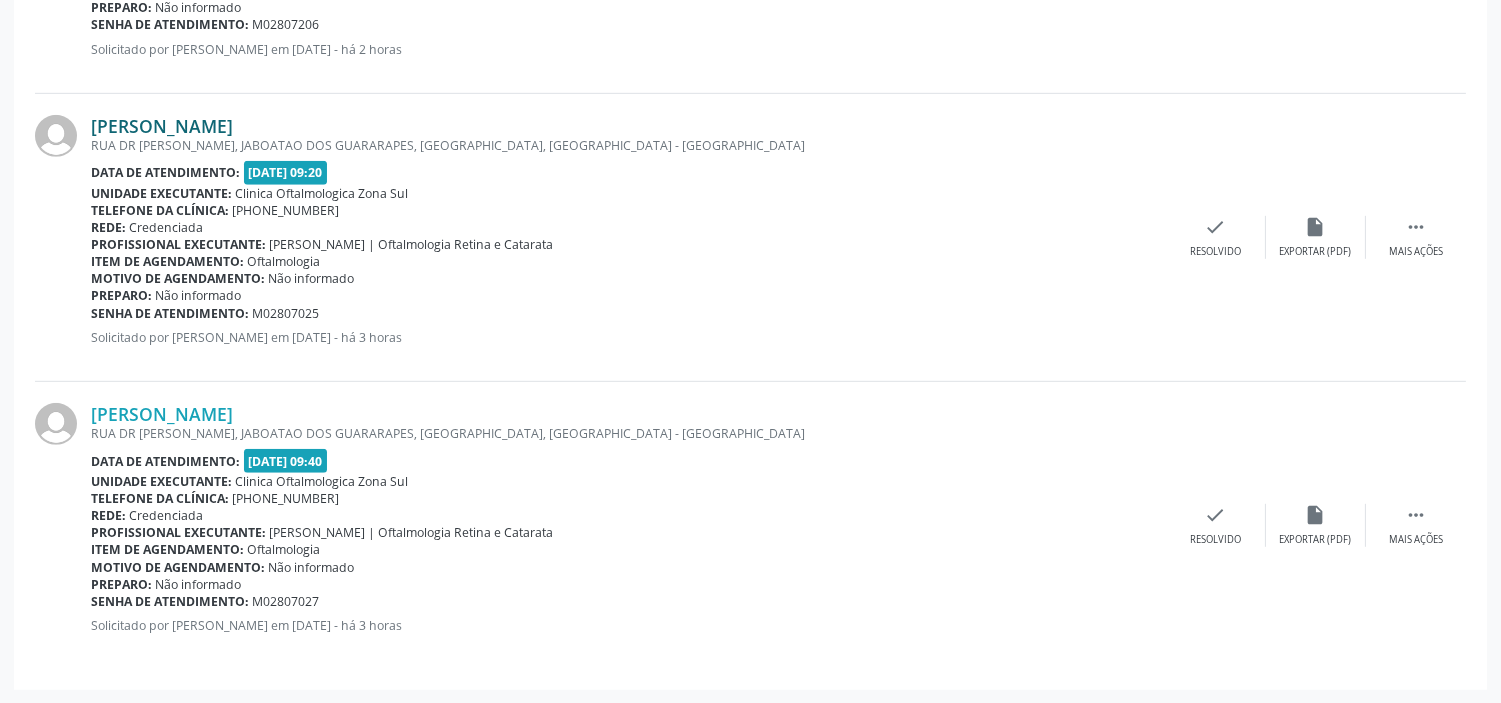 click on "[PERSON_NAME]" at bounding box center (162, 126) 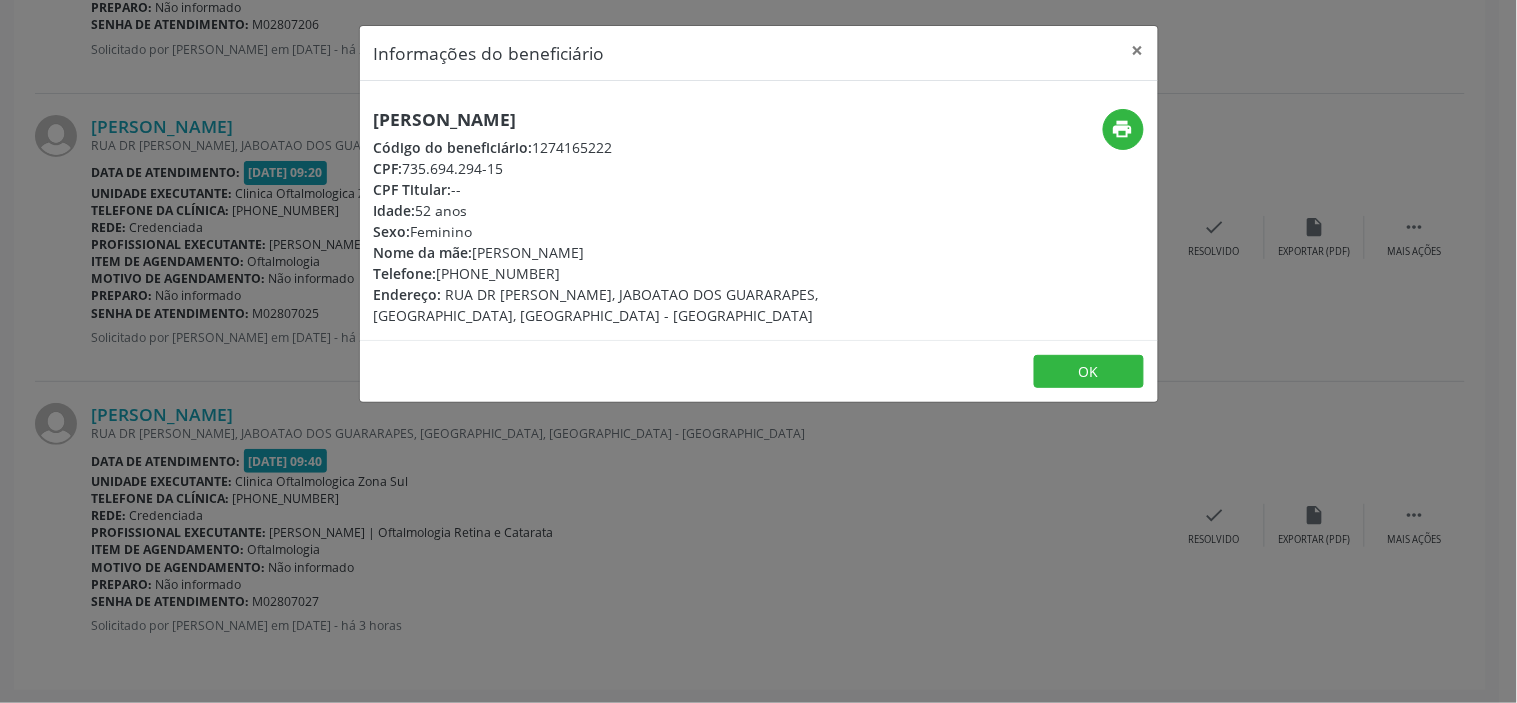 drag, startPoint x: 676, startPoint y: 251, endPoint x: 476, endPoint y: 250, distance: 200.0025 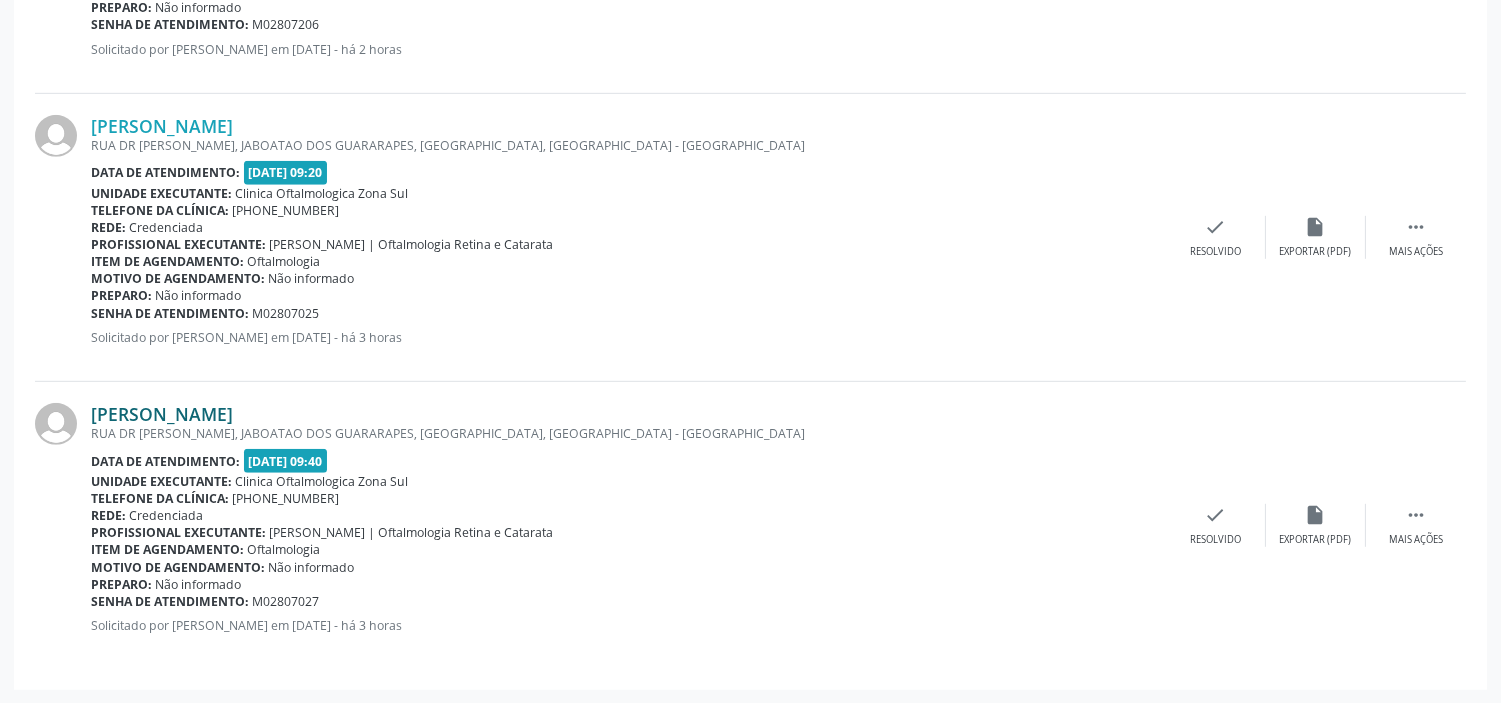 click on "[PERSON_NAME]" at bounding box center [162, 414] 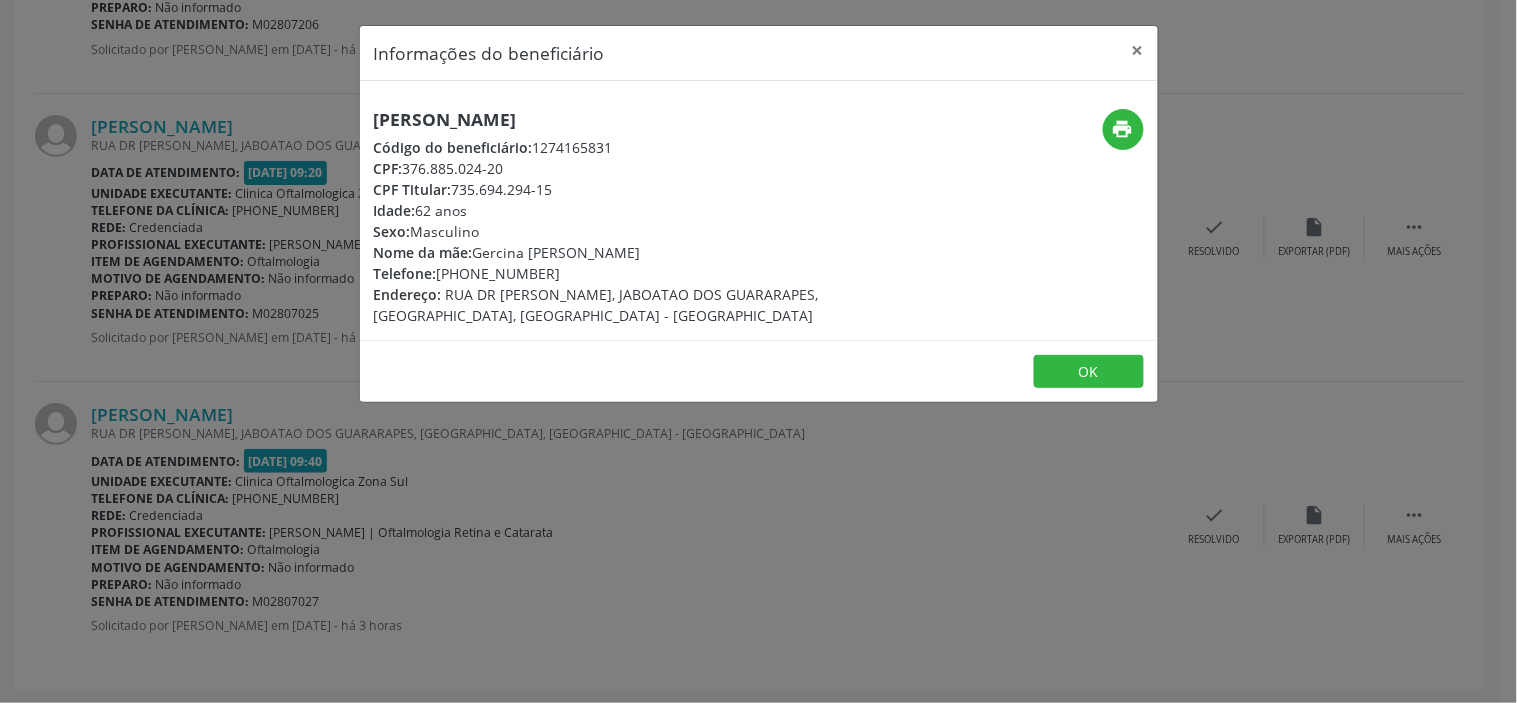 drag, startPoint x: 530, startPoint y: 168, endPoint x: 410, endPoint y: 166, distance: 120.01666 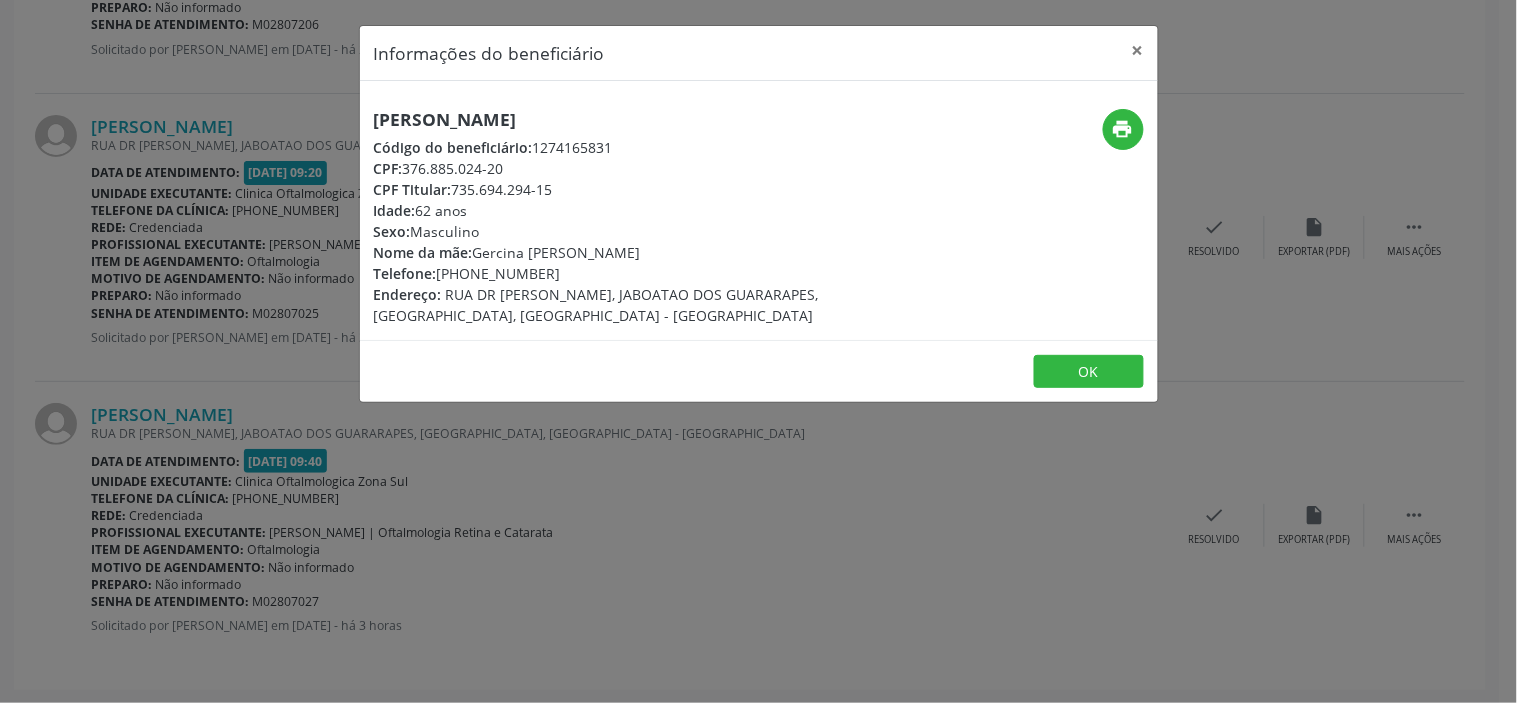 drag, startPoint x: 542, startPoint y: 272, endPoint x: 450, endPoint y: 274, distance: 92.021736 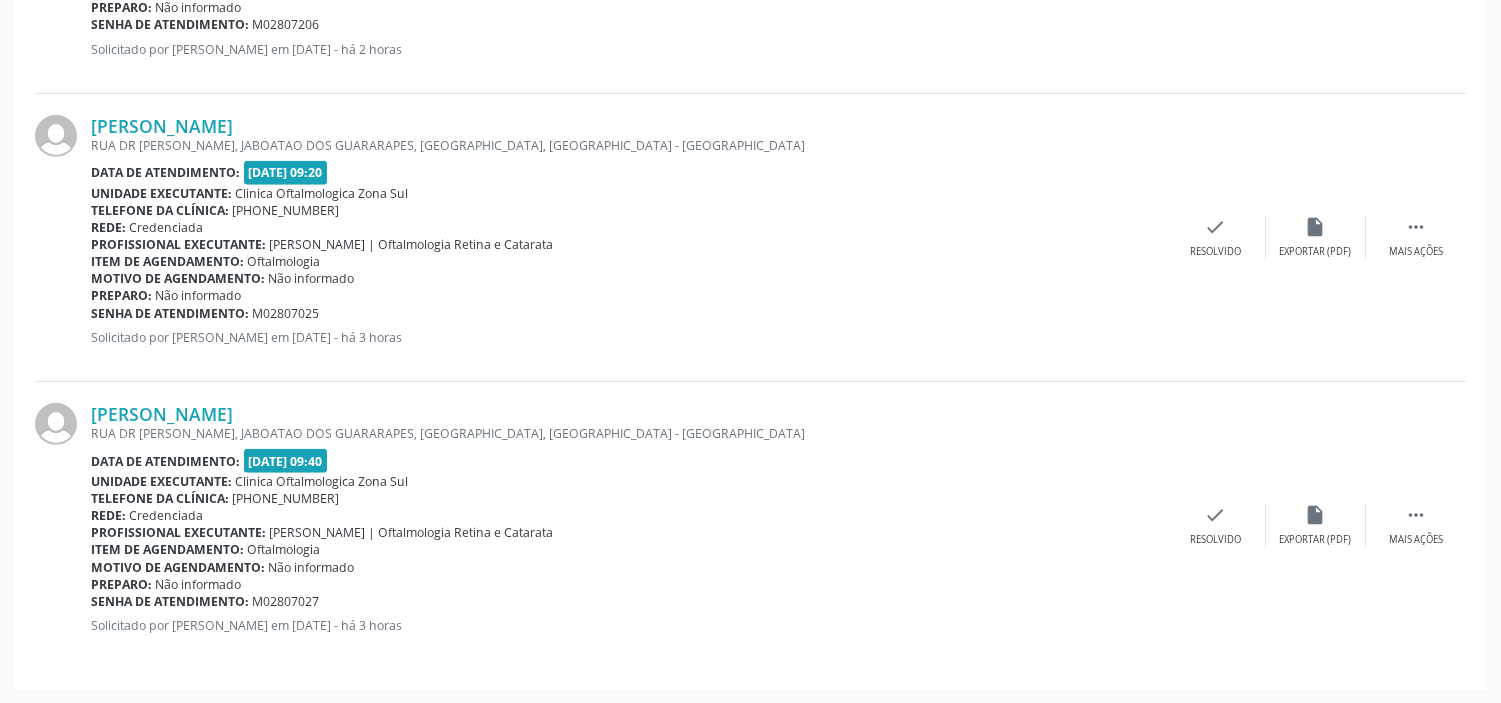 drag, startPoint x: 332, startPoint y: 596, endPoint x: 88, endPoint y: 598, distance: 244.0082 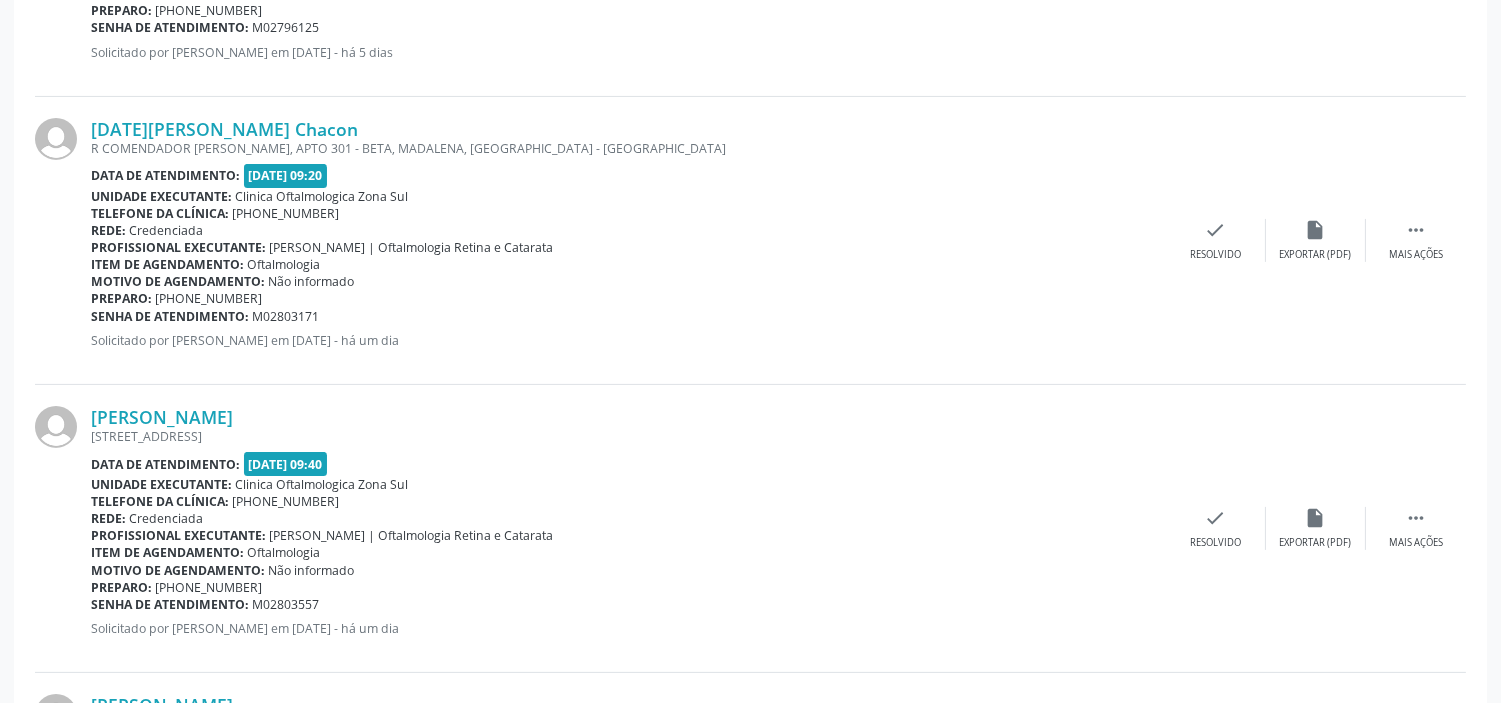 scroll, scrollTop: 1027, scrollLeft: 0, axis: vertical 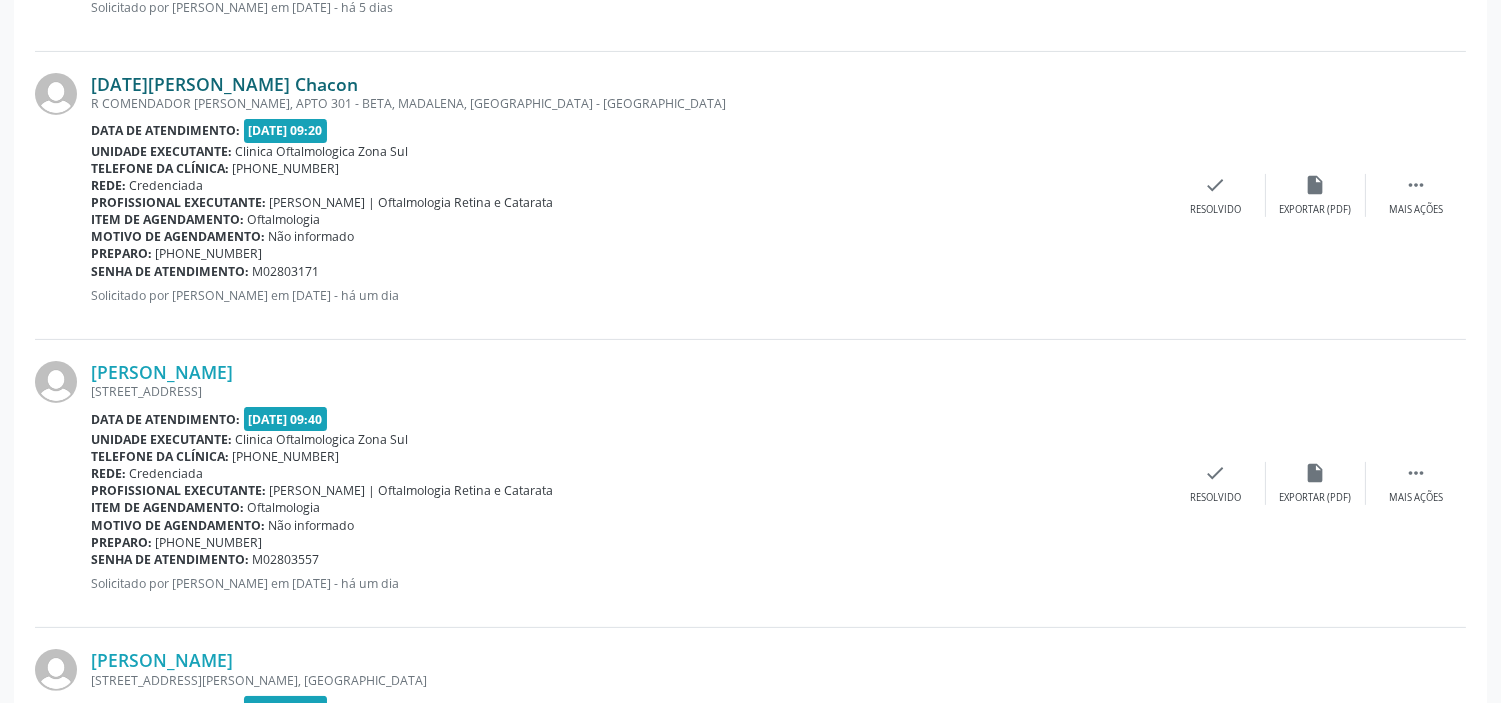 click on "[DATE][PERSON_NAME] Chacon" at bounding box center [224, 84] 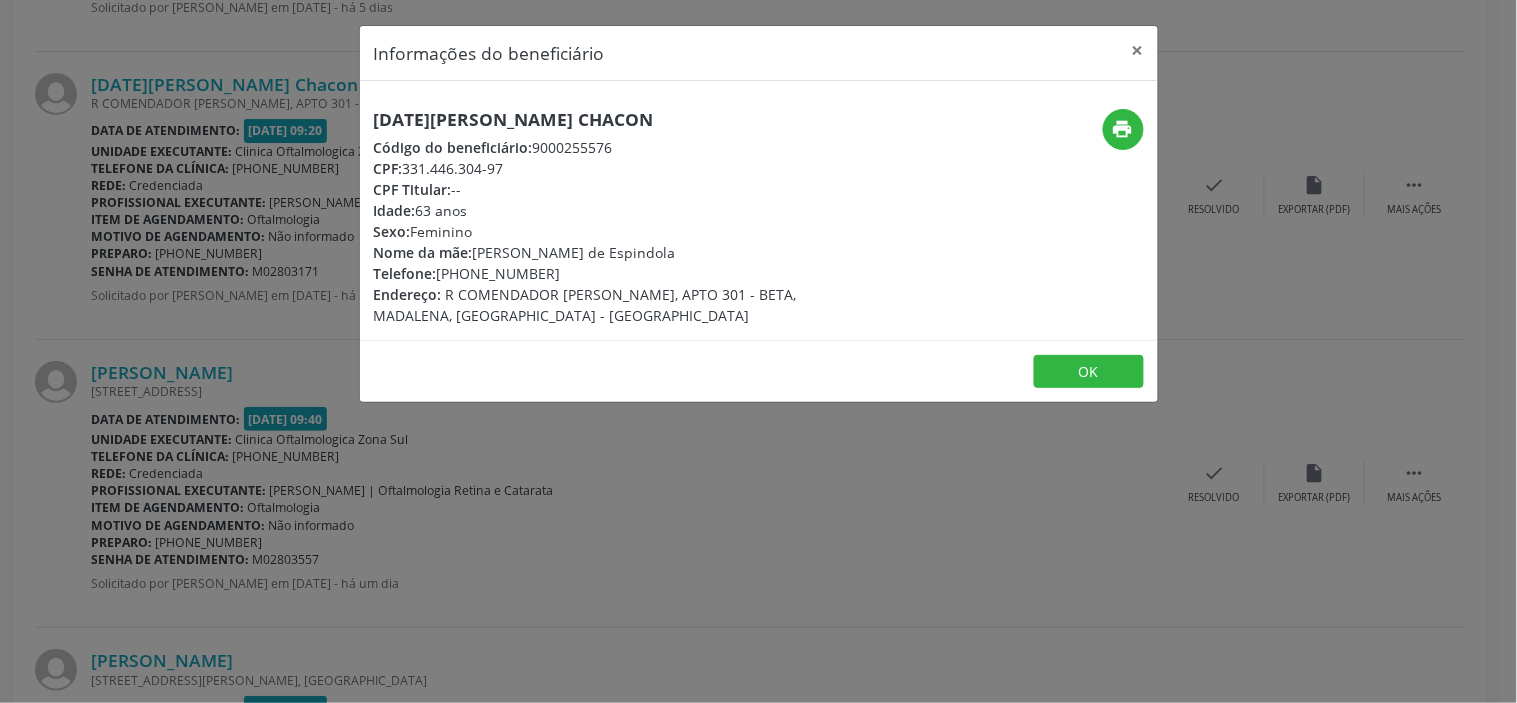 drag, startPoint x: 527, startPoint y: 165, endPoint x: 405, endPoint y: 165, distance: 122 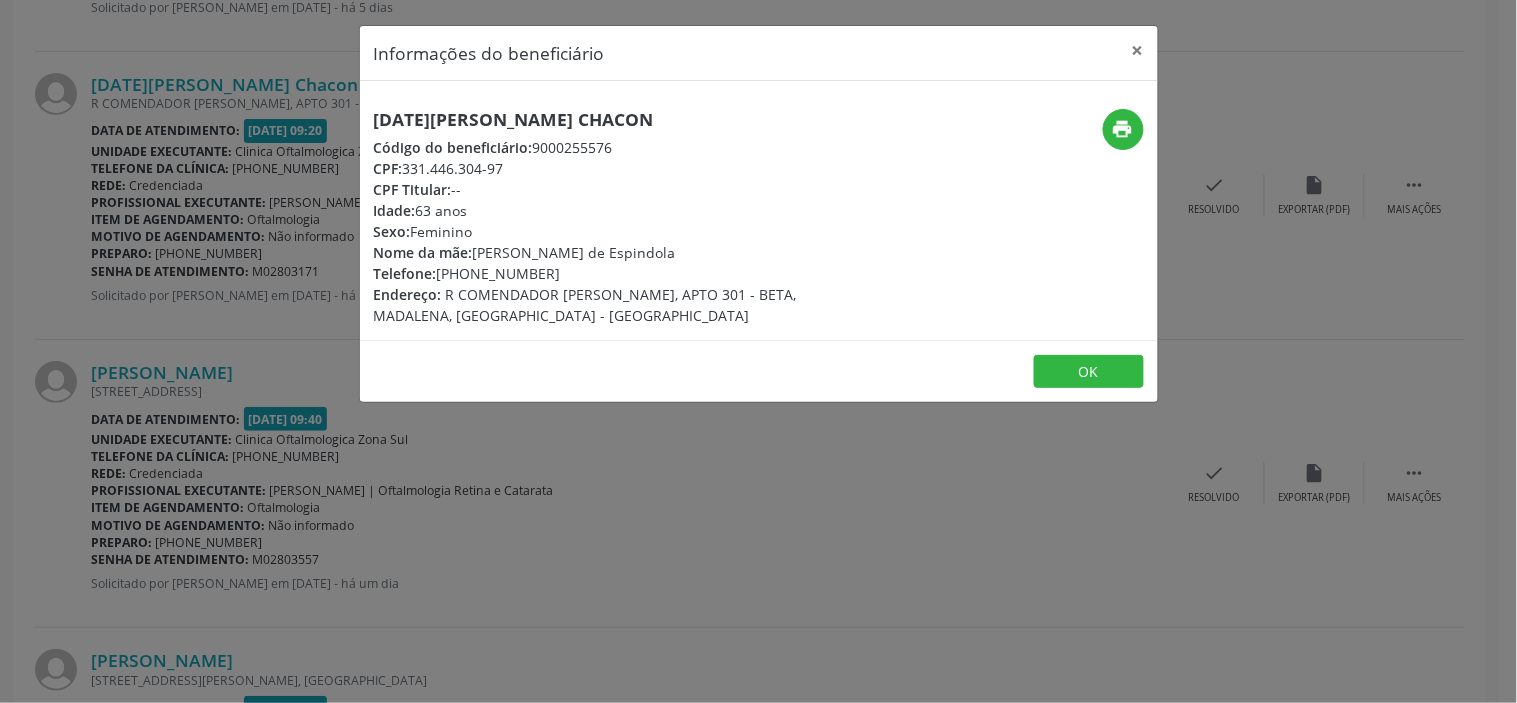 click on "Informações do beneficiário ×
[DATE][PERSON_NAME] Chacon
Código do beneficiário:
9000255576
CPF:
331.446.304-97
CPF Titular:
--
Idade:
63 anos
Sexo:
[GEOGRAPHIC_DATA]
Nome da mãe:
[PERSON_NAME] de Espindola
Telefone:
[PHONE_NUMBER]
Endereço:
R COMENDADOR [PERSON_NAME], APTO 301 - BETA, MADALENA, [GEOGRAPHIC_DATA] - PE
print OK" at bounding box center [758, 351] 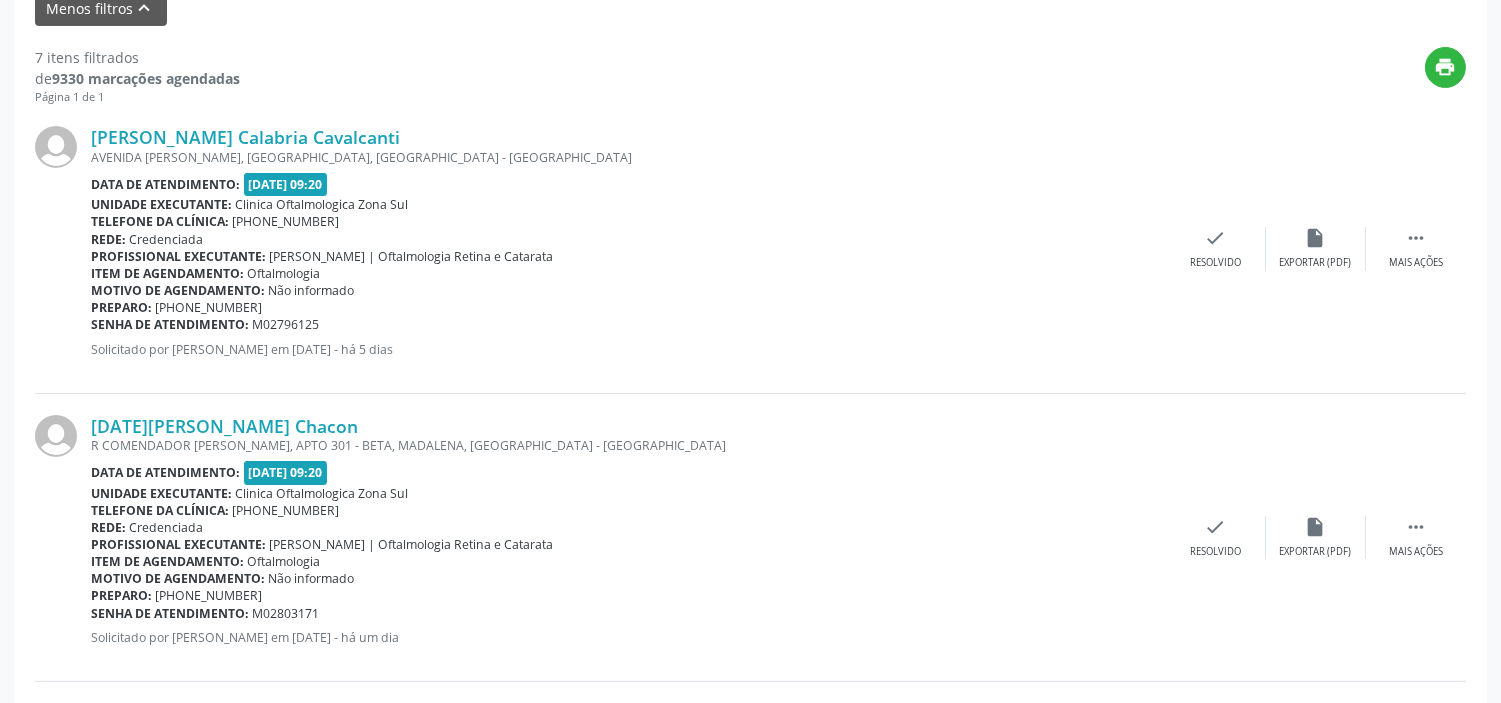 scroll, scrollTop: 694, scrollLeft: 0, axis: vertical 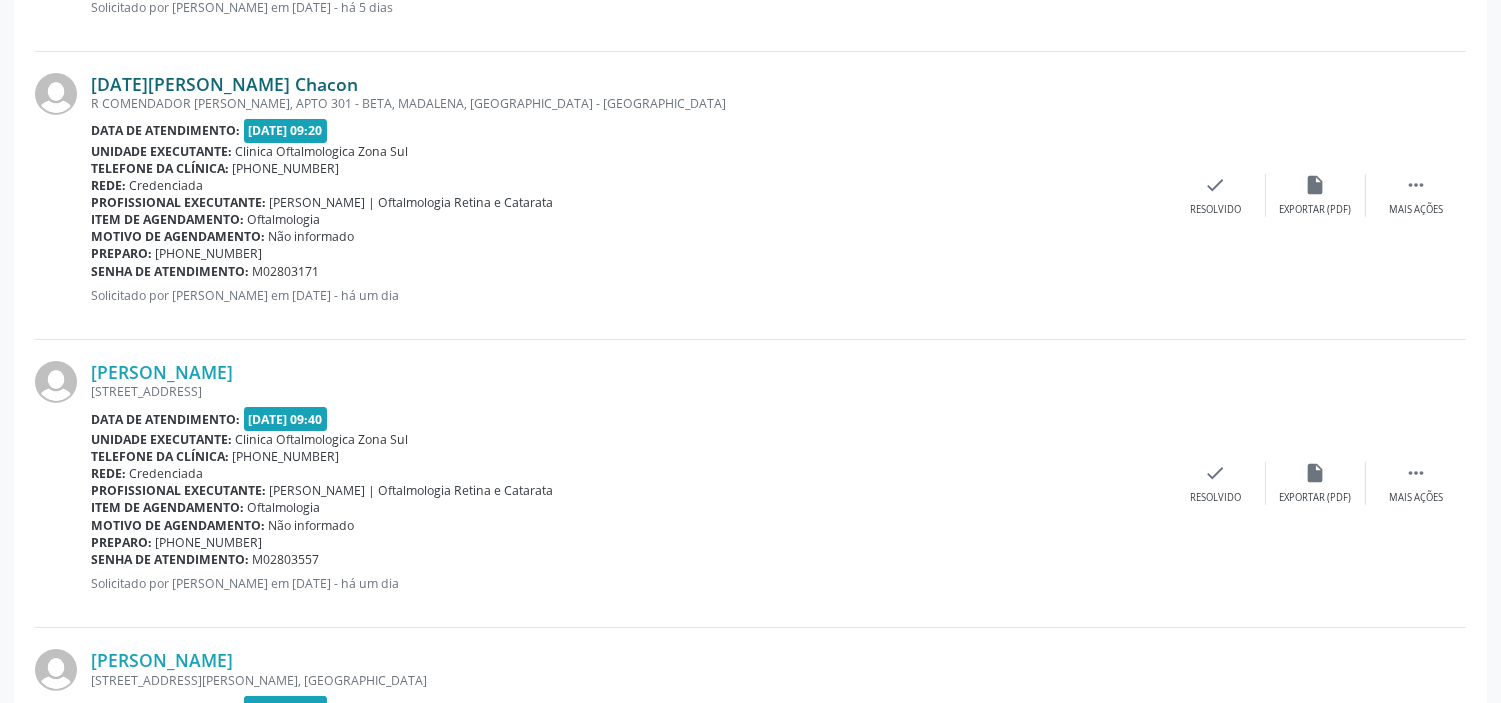 click on "[DATE][PERSON_NAME] Chacon" at bounding box center (224, 84) 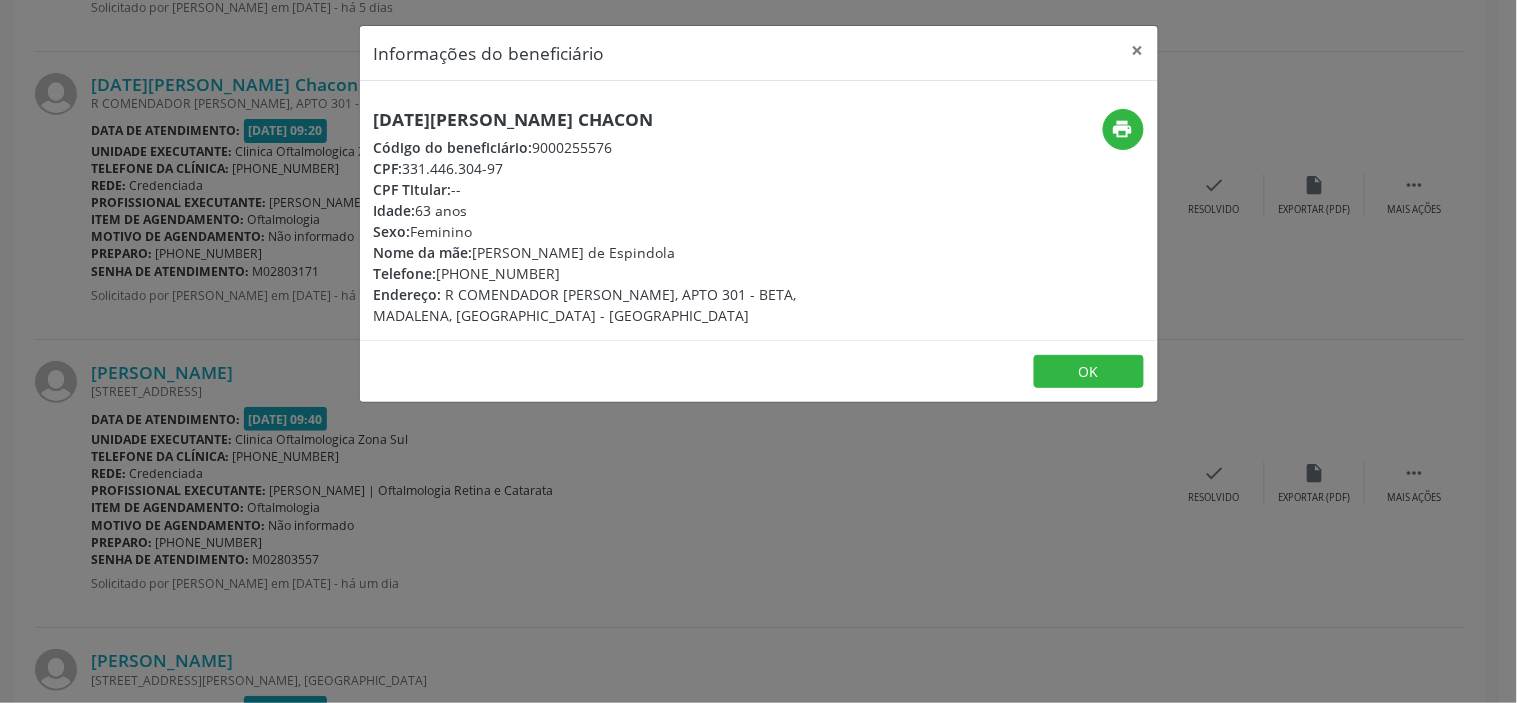 drag, startPoint x: 511, startPoint y: 166, endPoint x: 408, endPoint y: 173, distance: 103.23759 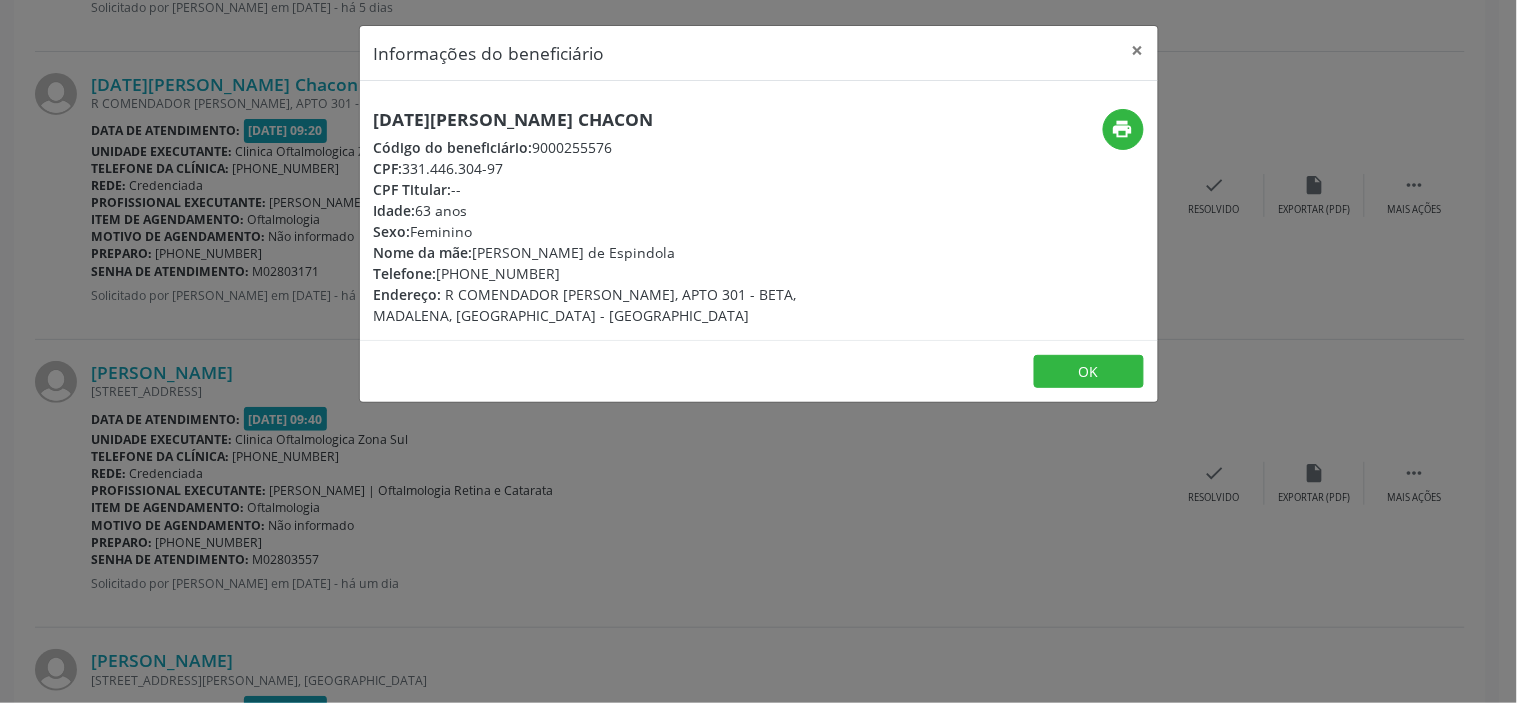 click on "Informações do beneficiário ×
[DATE][PERSON_NAME] Chacon
Código do beneficiário:
9000255576
CPF:
331.446.304-97
CPF Titular:
--
Idade:
63 anos
Sexo:
[GEOGRAPHIC_DATA]
Nome da mãe:
[PERSON_NAME] de Espindola
Telefone:
[PHONE_NUMBER]
Endereço:
R COMENDADOR [PERSON_NAME], APTO 301 - BETA, MADALENA, [GEOGRAPHIC_DATA] - PE
print OK" at bounding box center [758, 351] 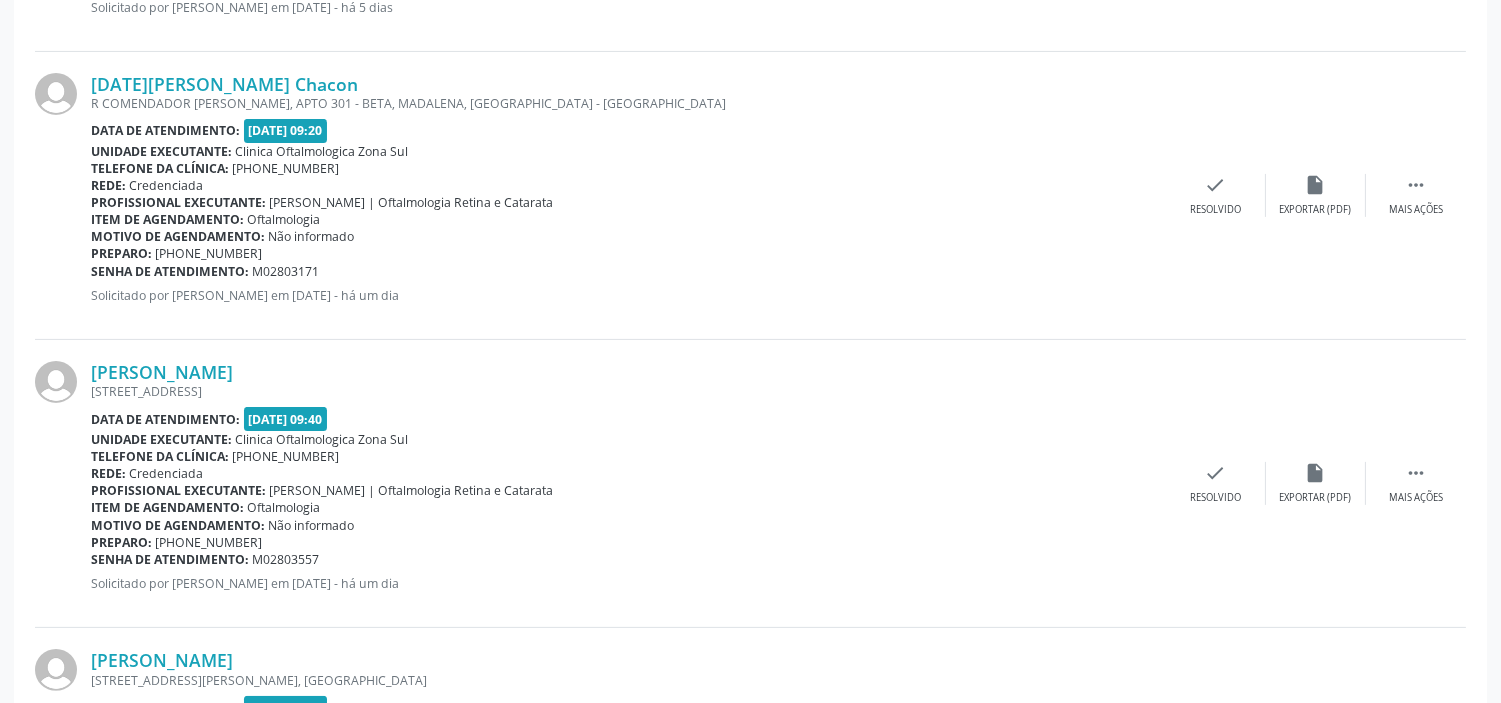 drag, startPoint x: 328, startPoint y: 268, endPoint x: 90, endPoint y: 274, distance: 238.07562 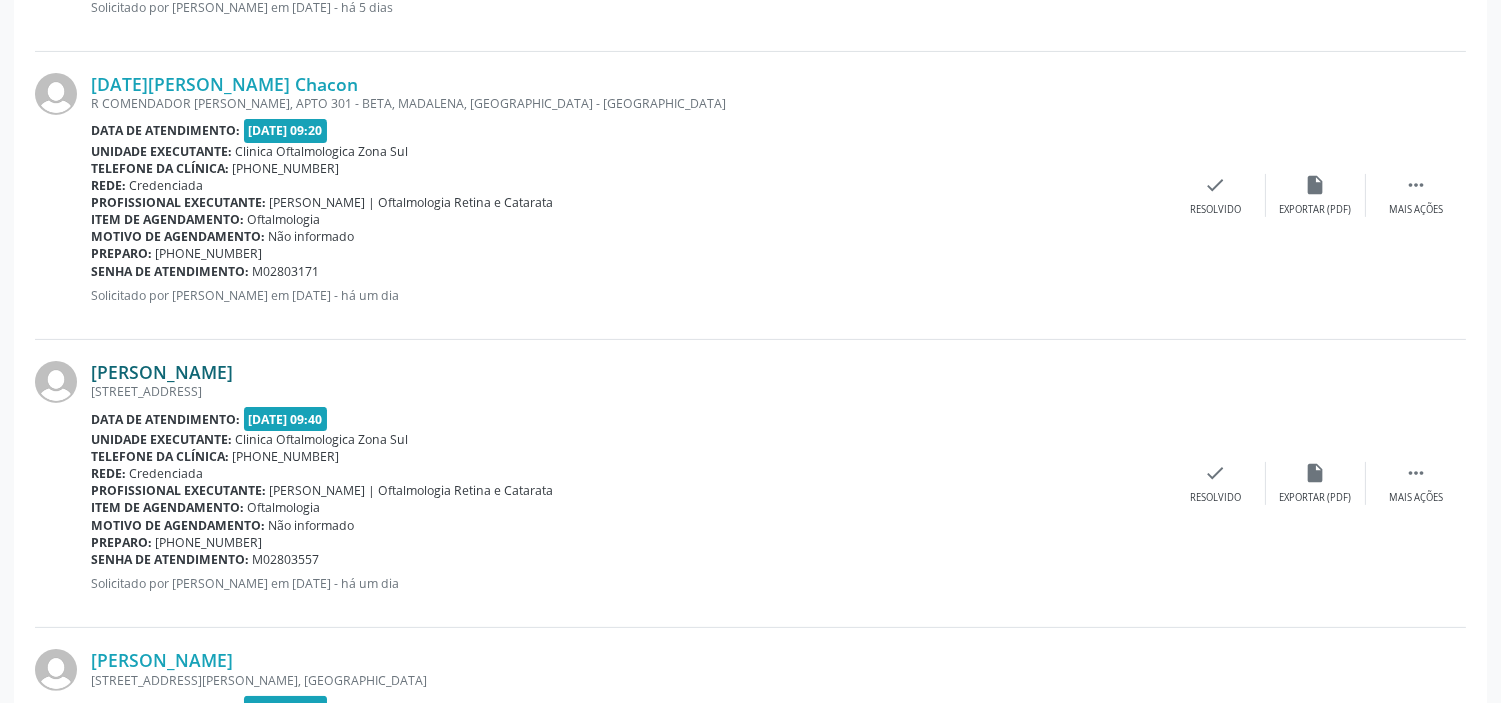 click on "[PERSON_NAME]" at bounding box center [162, 372] 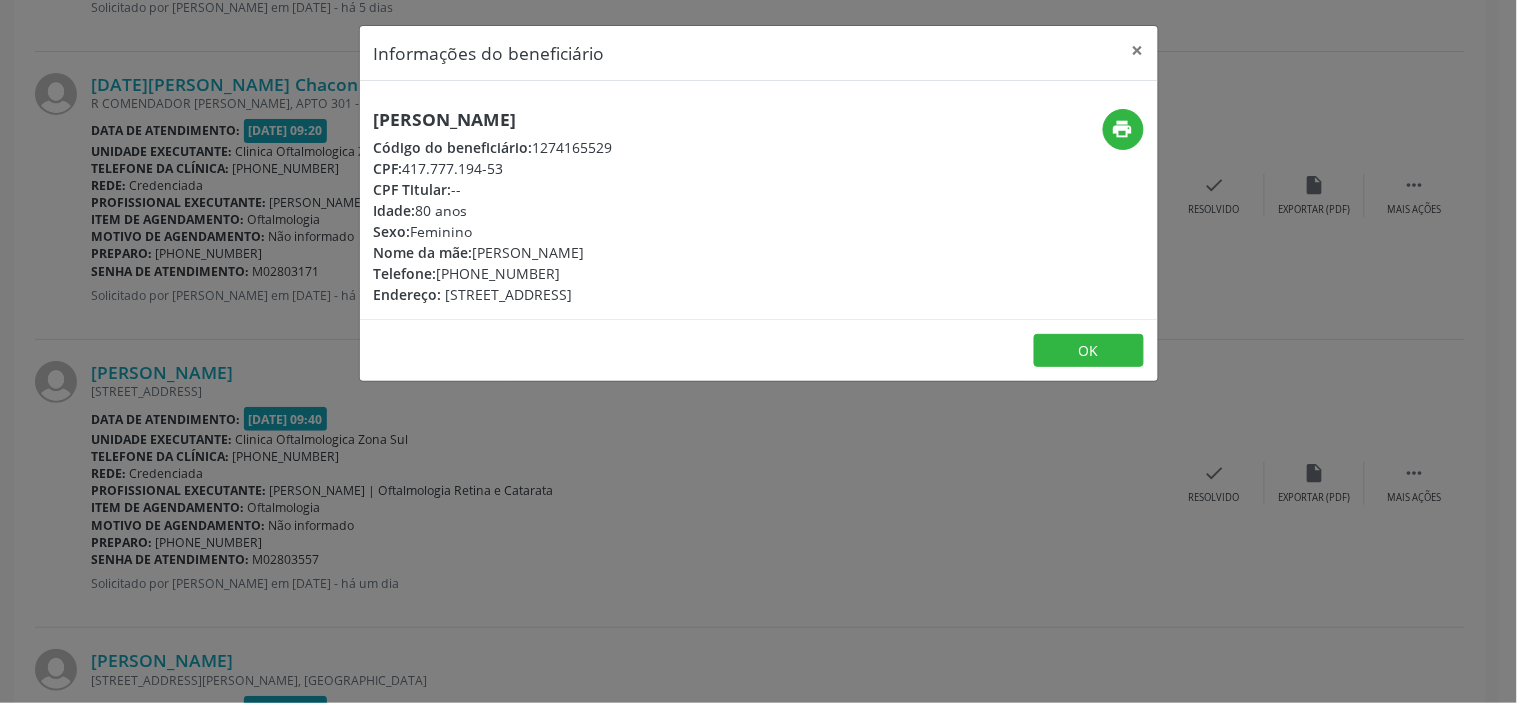 drag, startPoint x: 515, startPoint y: 164, endPoint x: 410, endPoint y: 167, distance: 105.04285 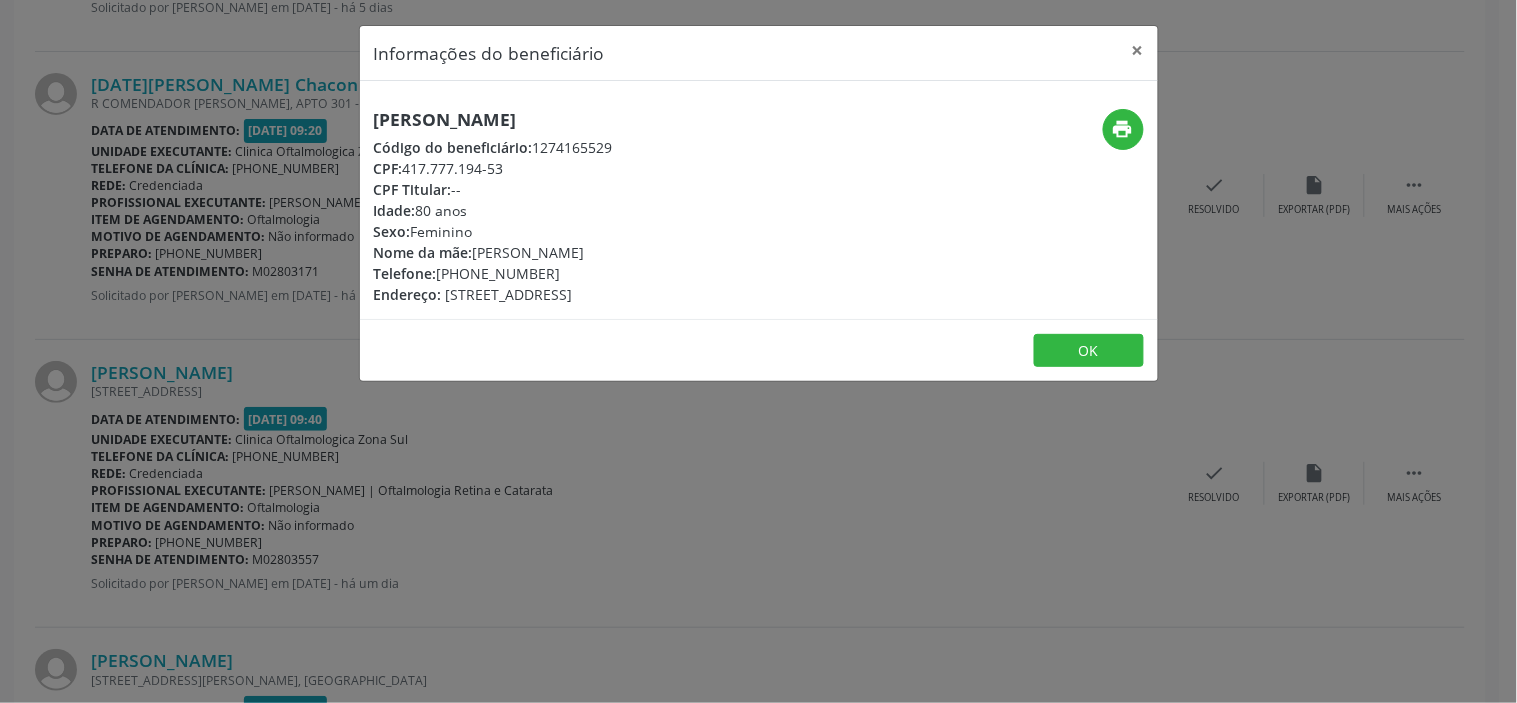 click on "Informações do beneficiário ×
[PERSON_NAME]
Código do beneficiário:
1274165529
CPF:
417.777.194-53
CPF Titular:
--
Idade:
80 anos
Sexo:
[GEOGRAPHIC_DATA]
Nome da mãe:
[PERSON_NAME]
Telefone:
[PHONE_NUMBER]
Endereço:
[STREET_ADDRESS]" at bounding box center [758, 351] 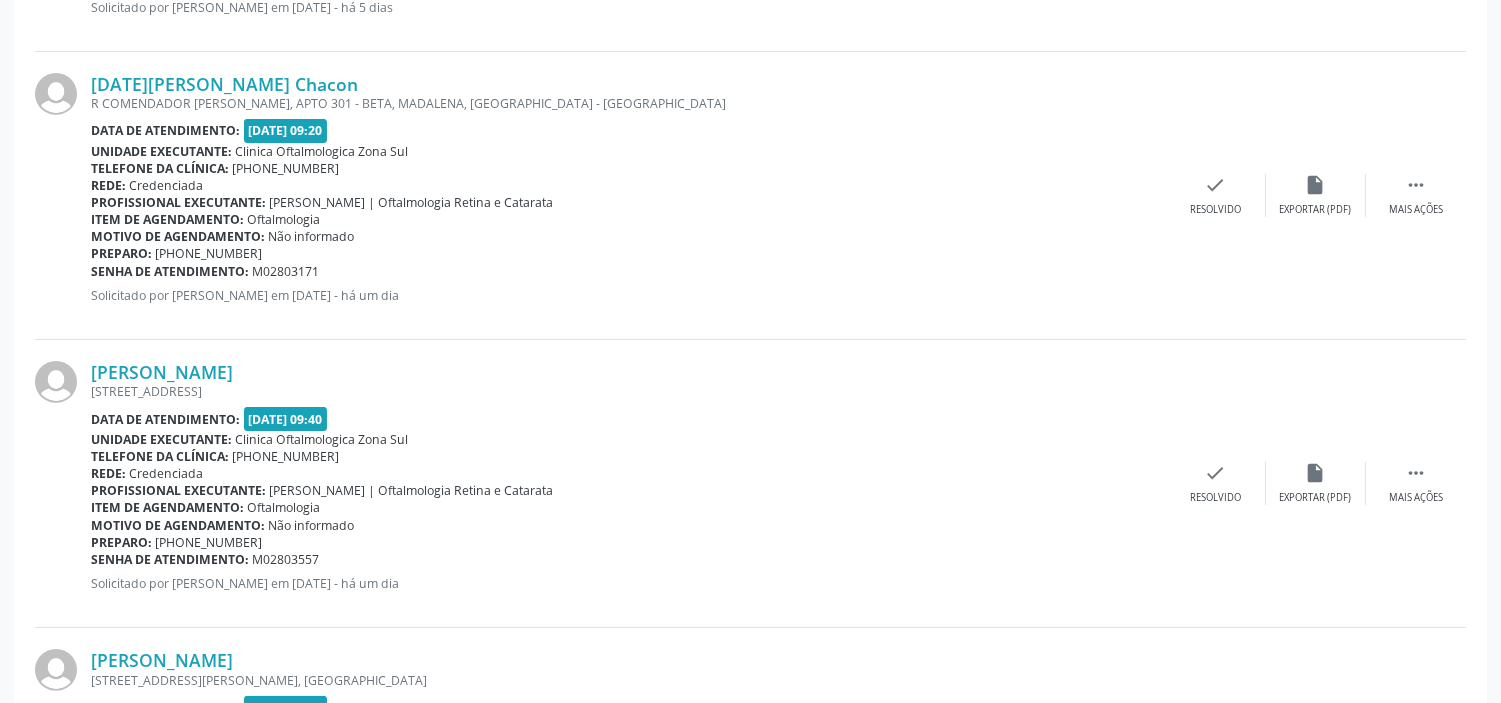 drag, startPoint x: 322, startPoint y: 555, endPoint x: 93, endPoint y: 551, distance: 229.03493 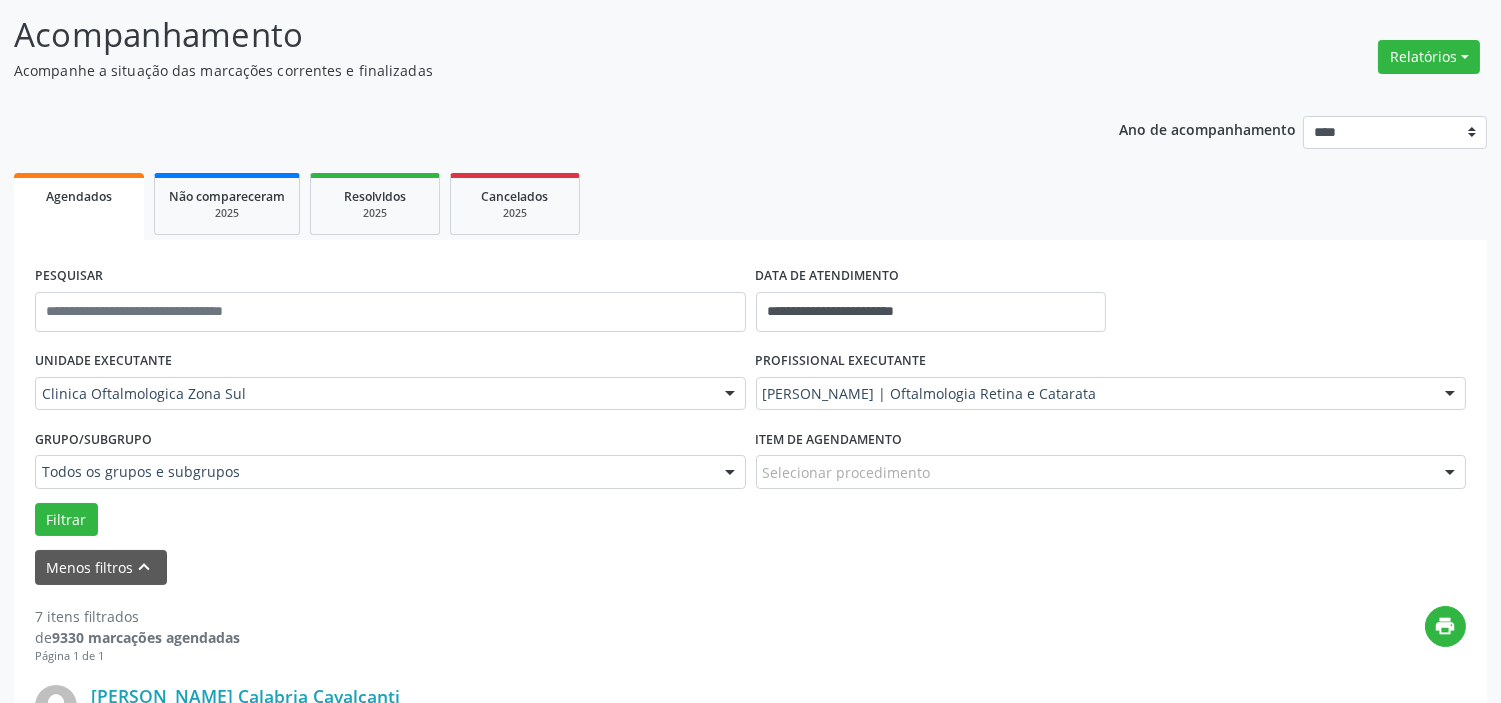 scroll, scrollTop: 0, scrollLeft: 0, axis: both 